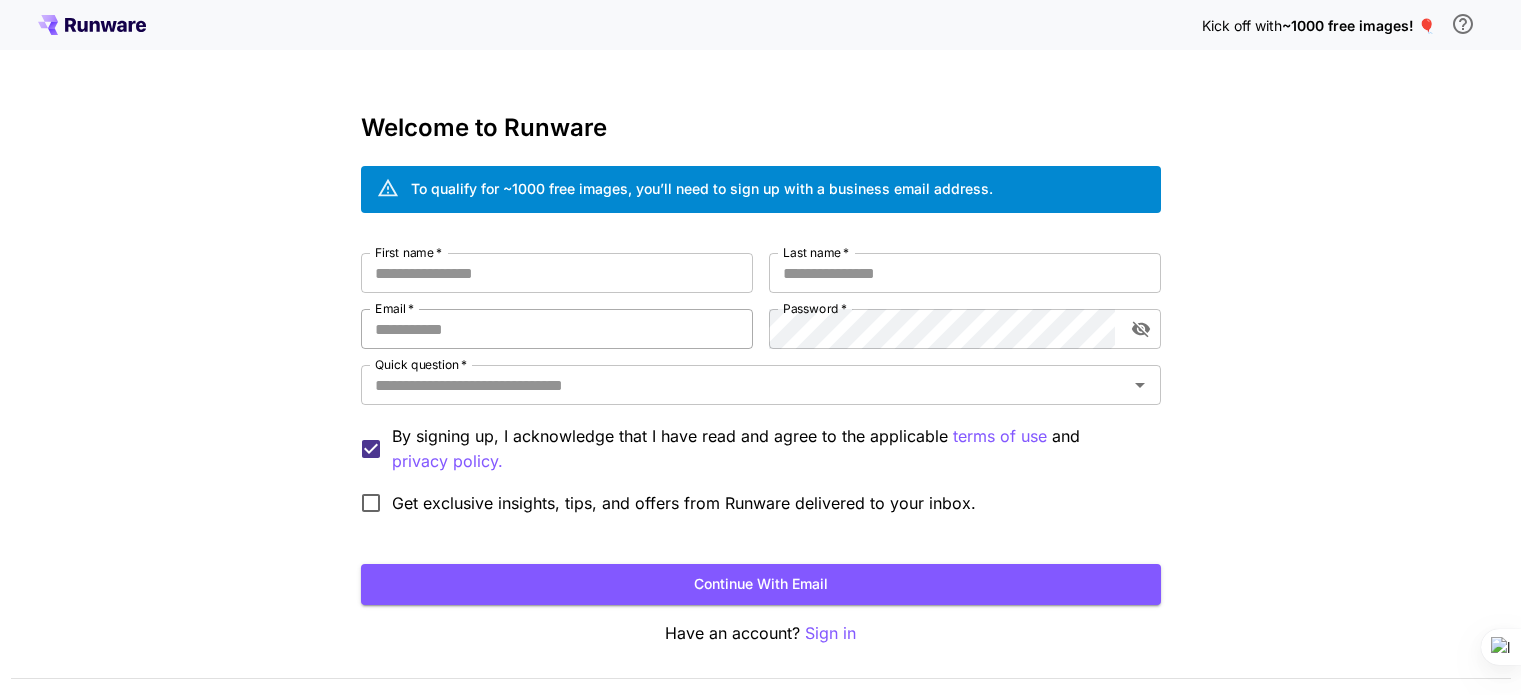 scroll, scrollTop: 0, scrollLeft: 0, axis: both 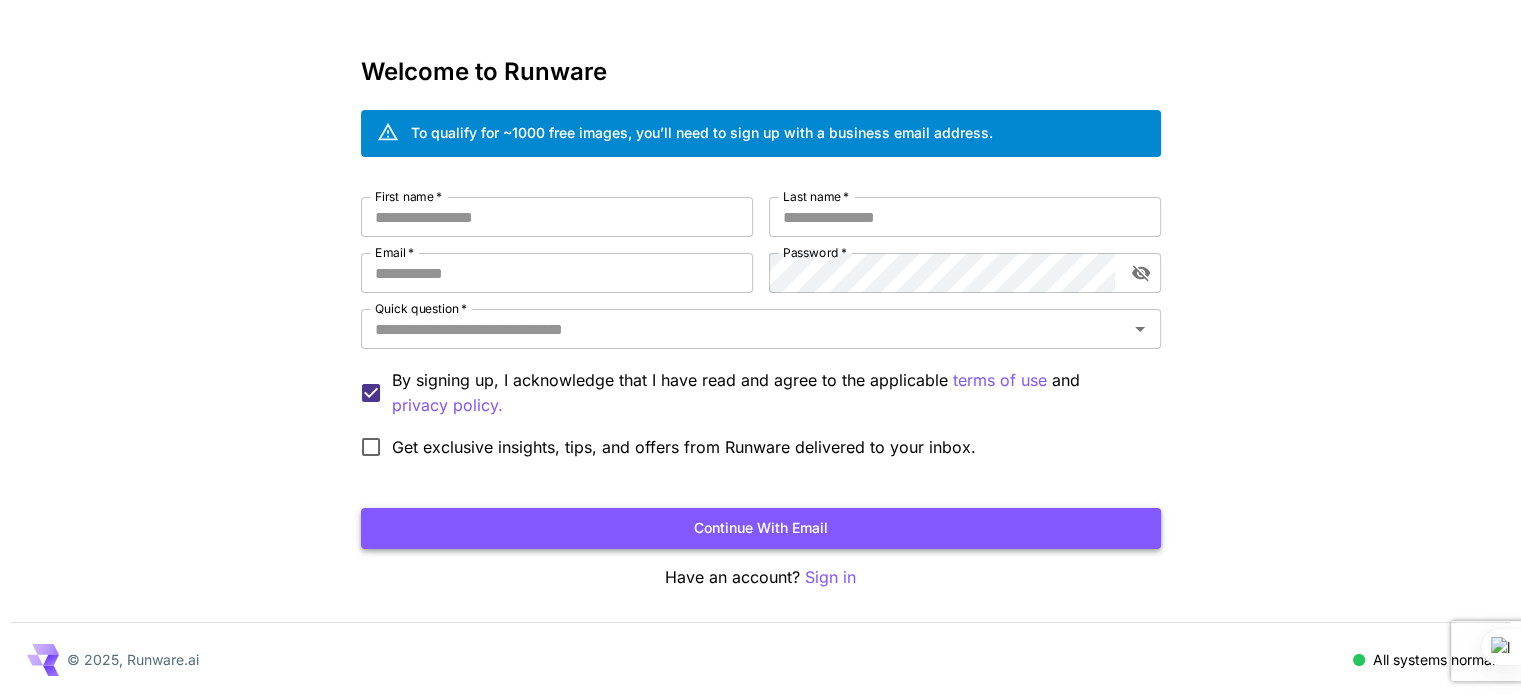 click on "Continue with email" at bounding box center [761, 528] 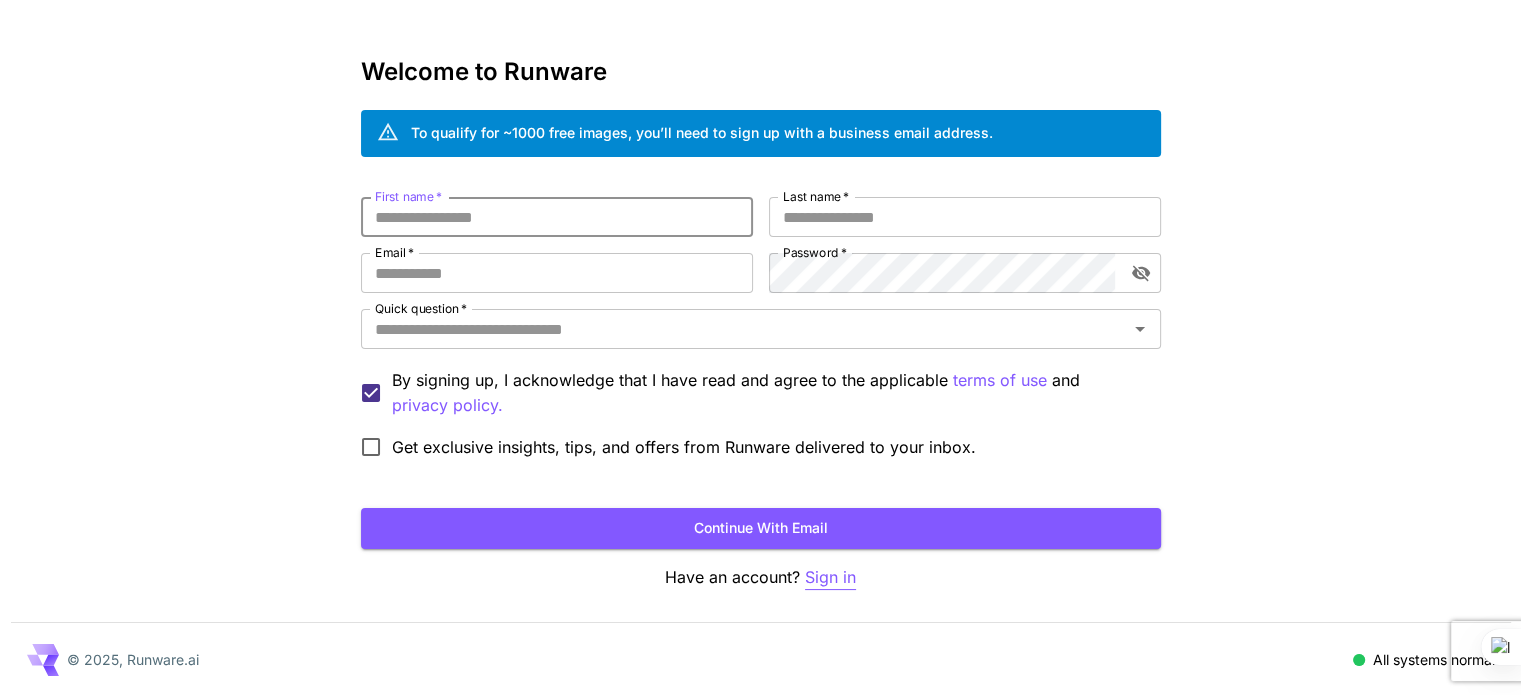 click on "Sign in" at bounding box center (830, 577) 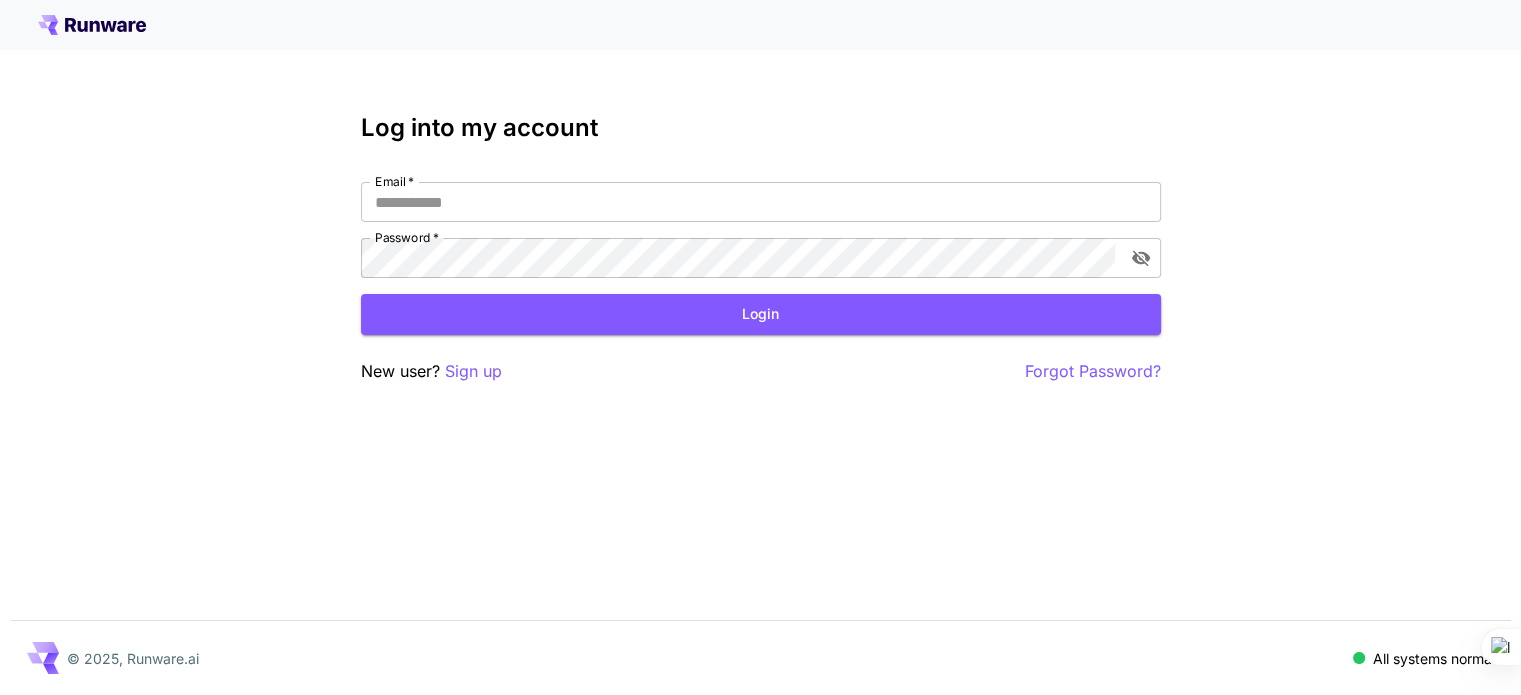 scroll, scrollTop: 0, scrollLeft: 0, axis: both 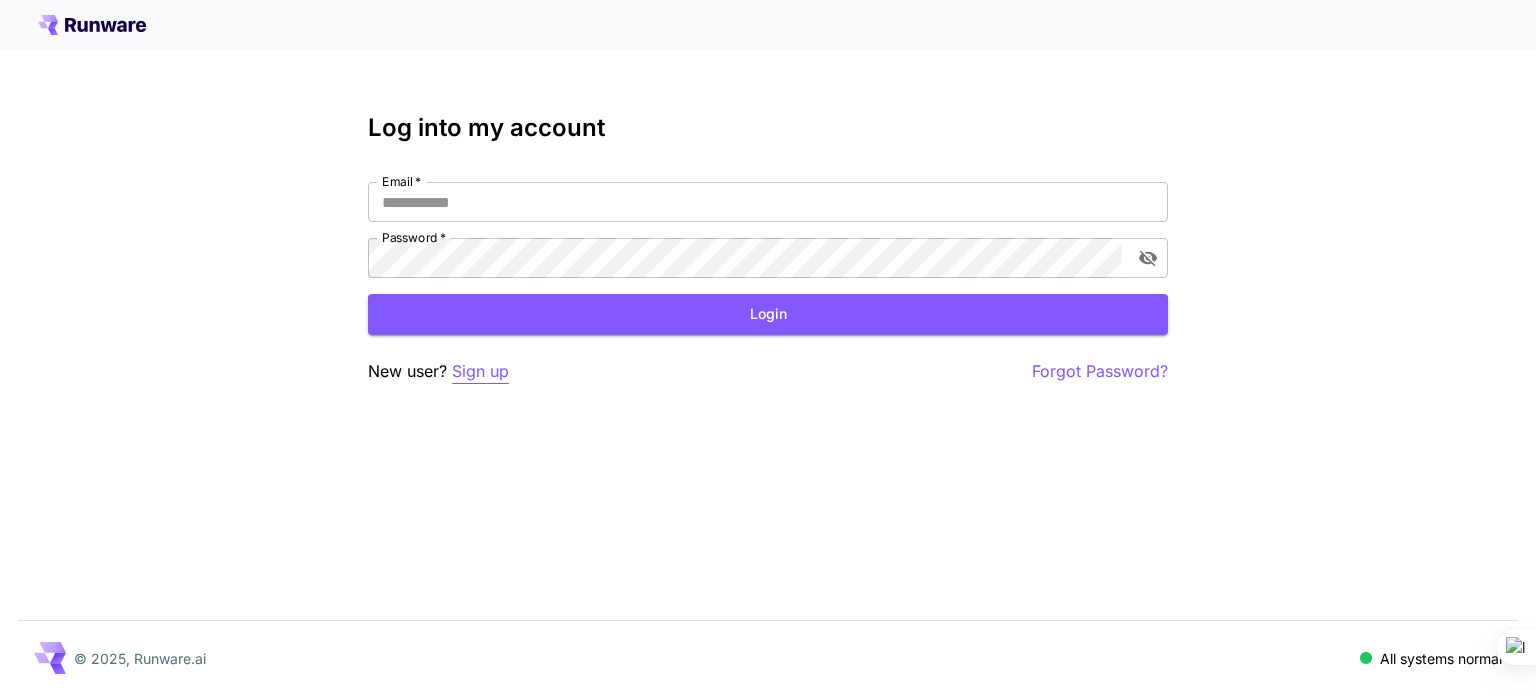 click on "Sign up" at bounding box center (480, 371) 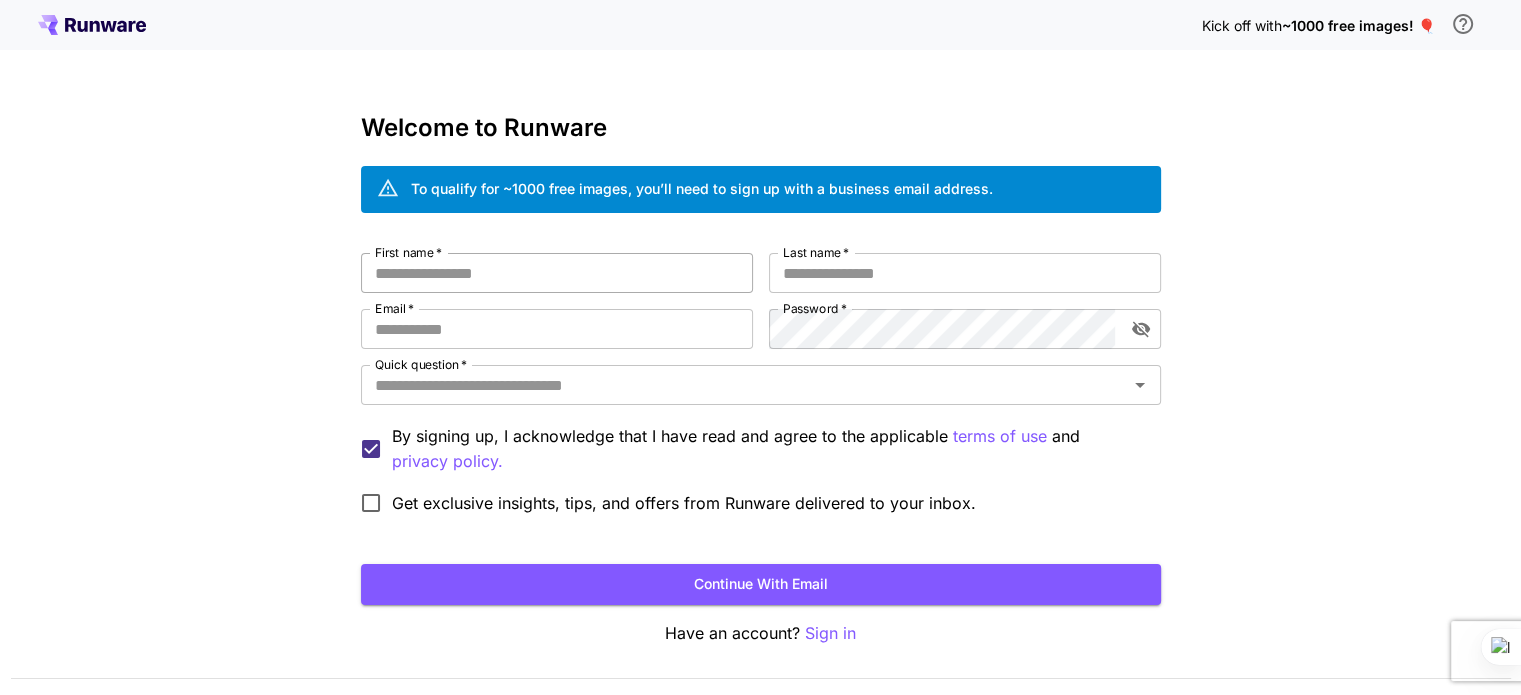 click on "First name   *" at bounding box center [557, 273] 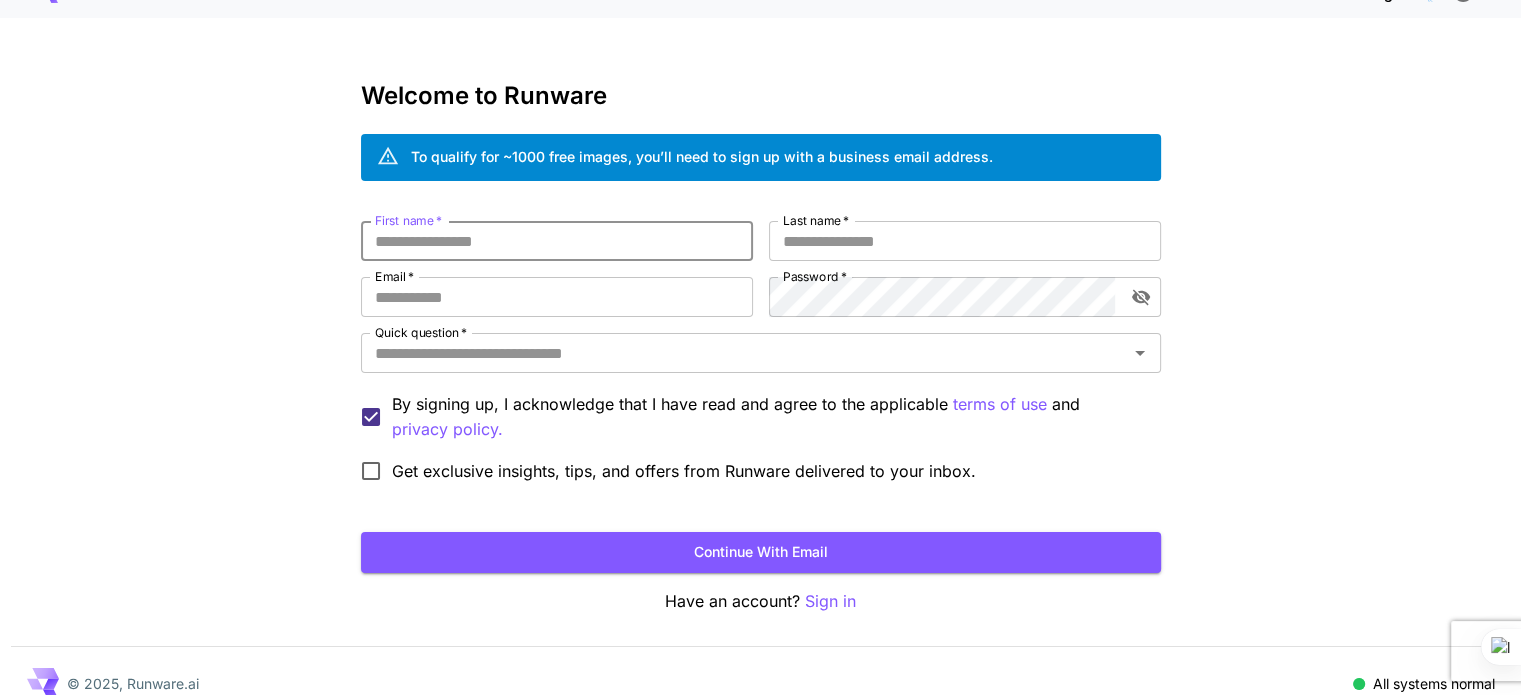 scroll, scrollTop: 0, scrollLeft: 0, axis: both 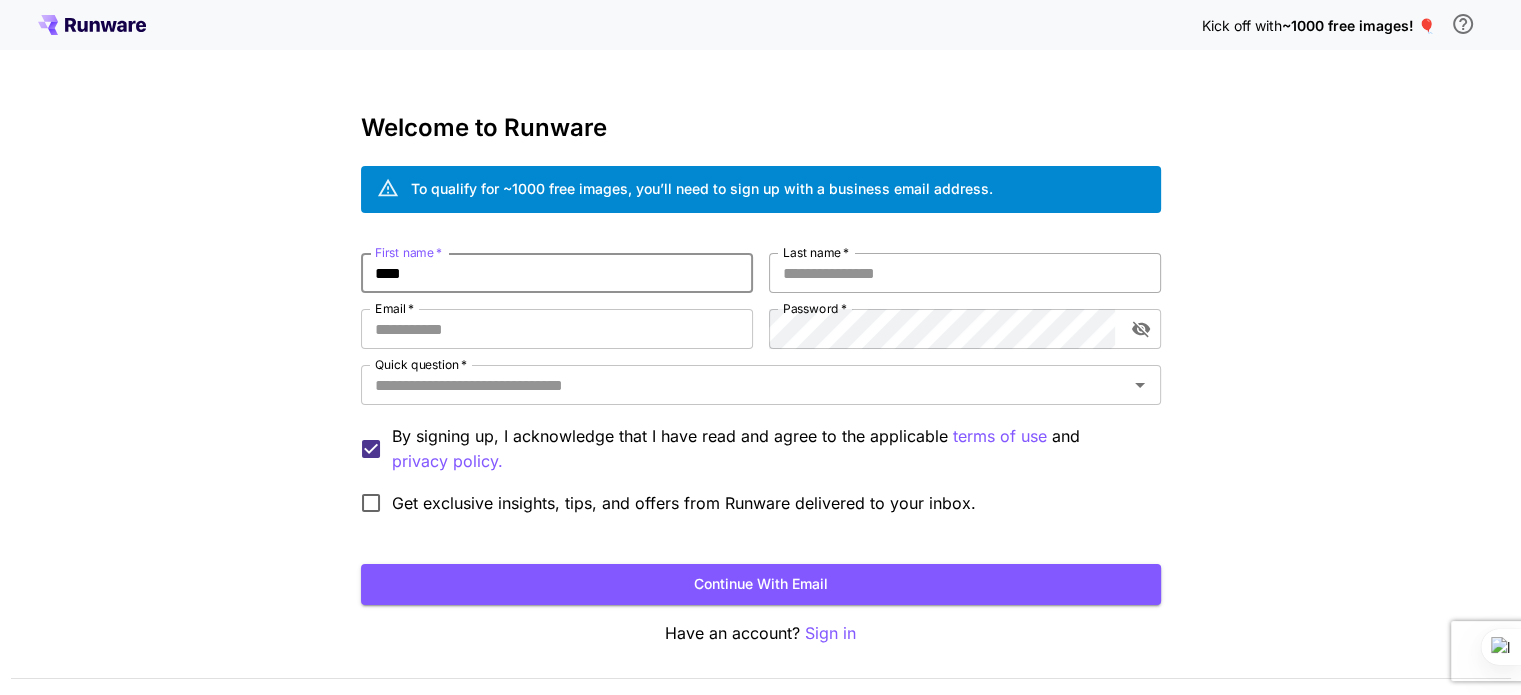 type on "****" 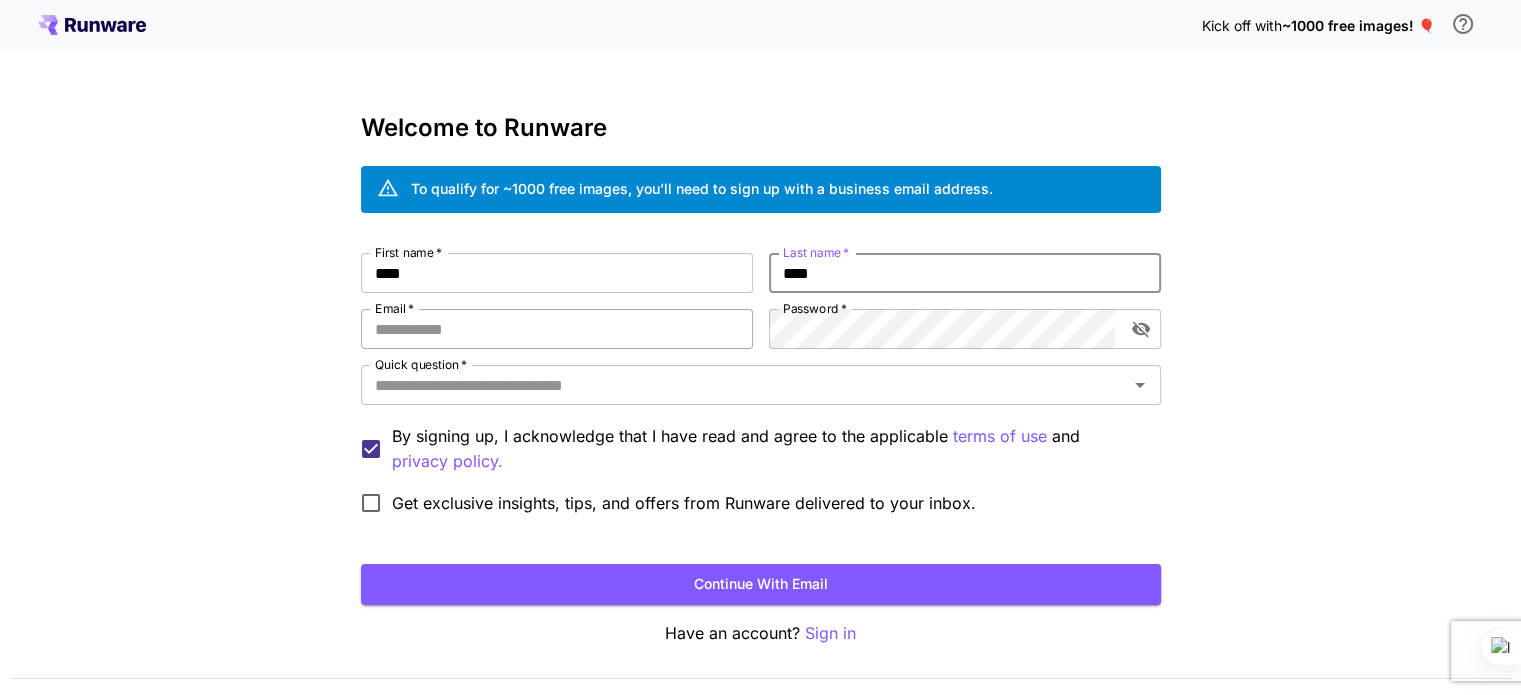 type on "****" 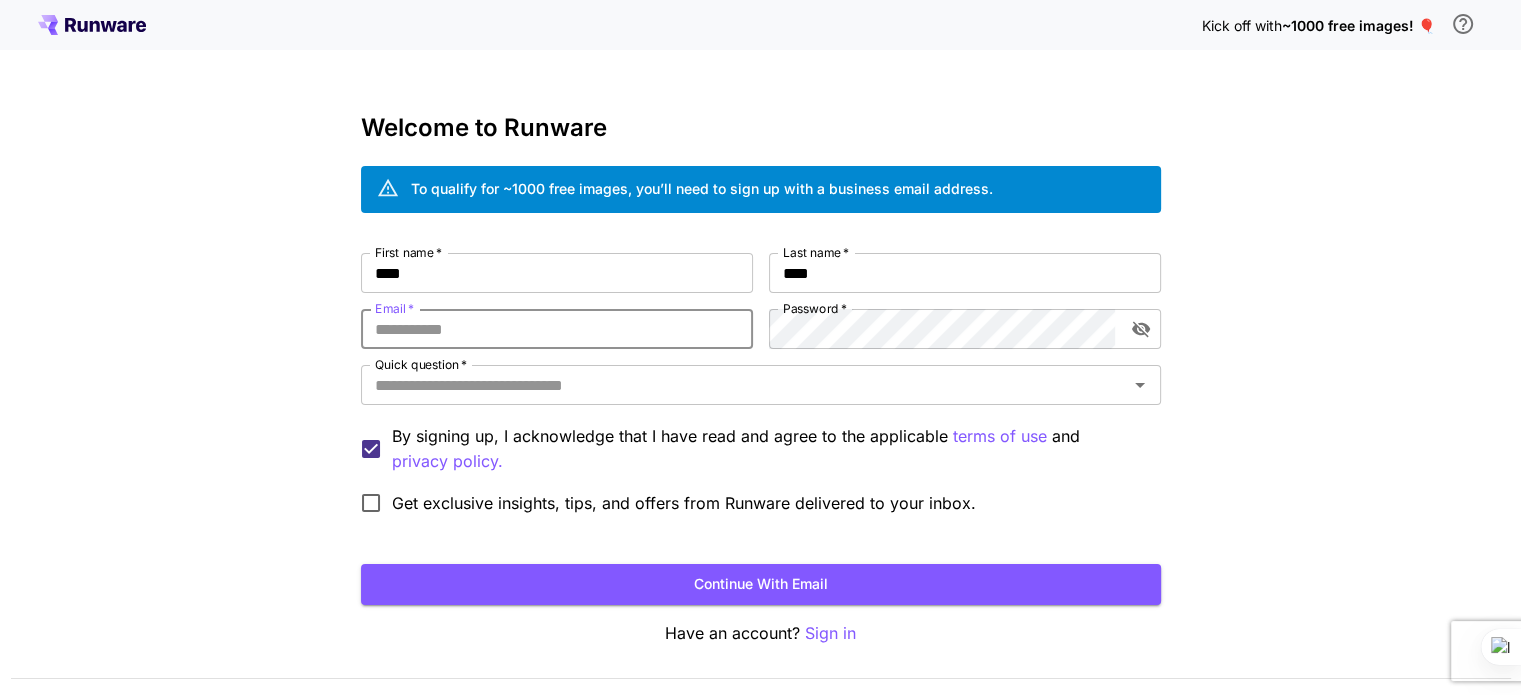 click on "Email   *" at bounding box center [557, 329] 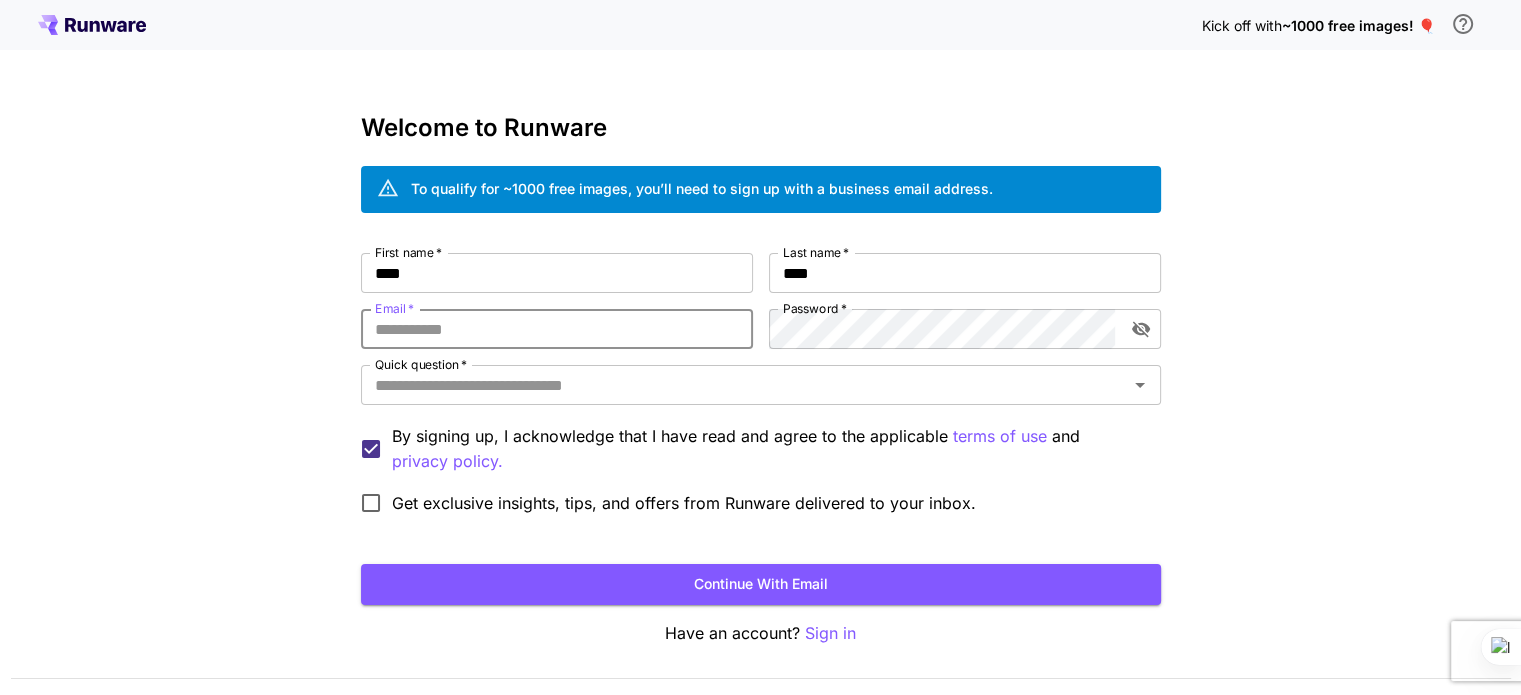 type on "**********" 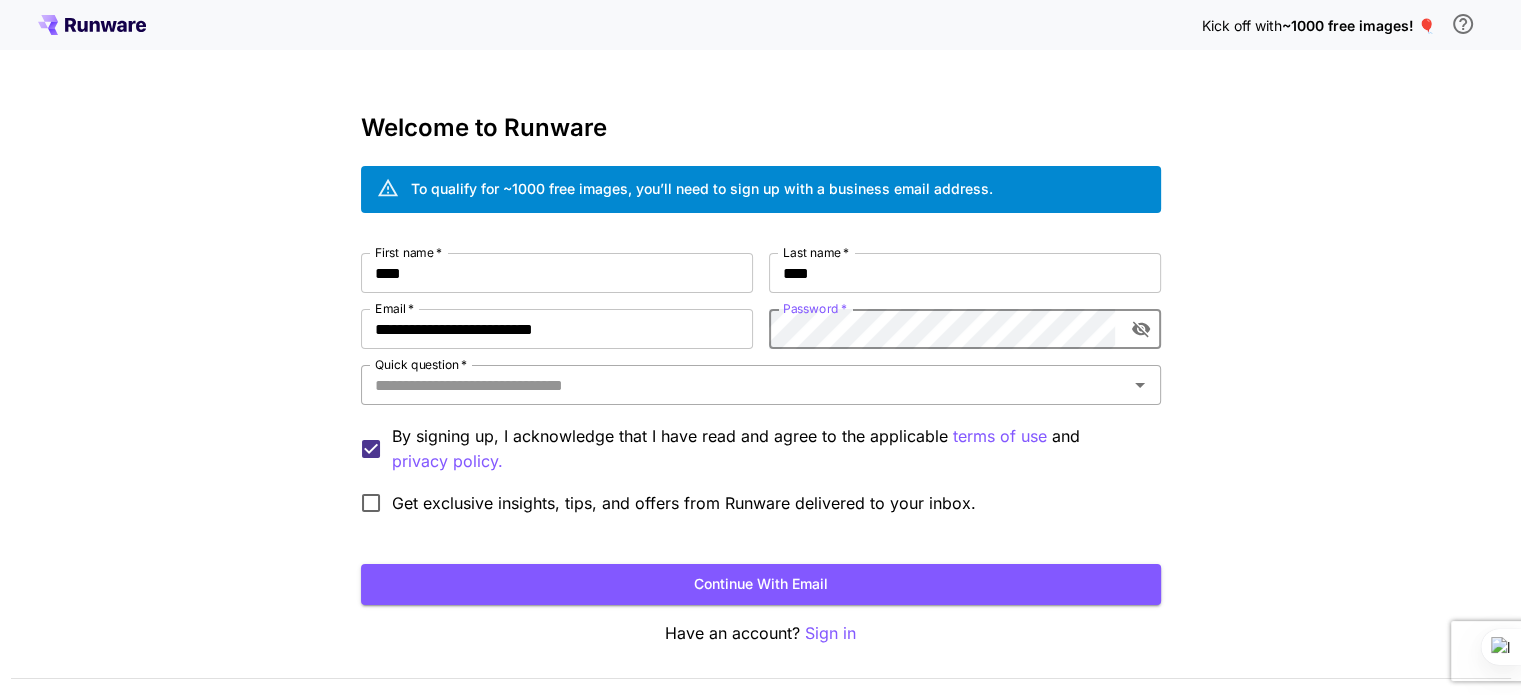 click on "Quick question   *" at bounding box center [744, 385] 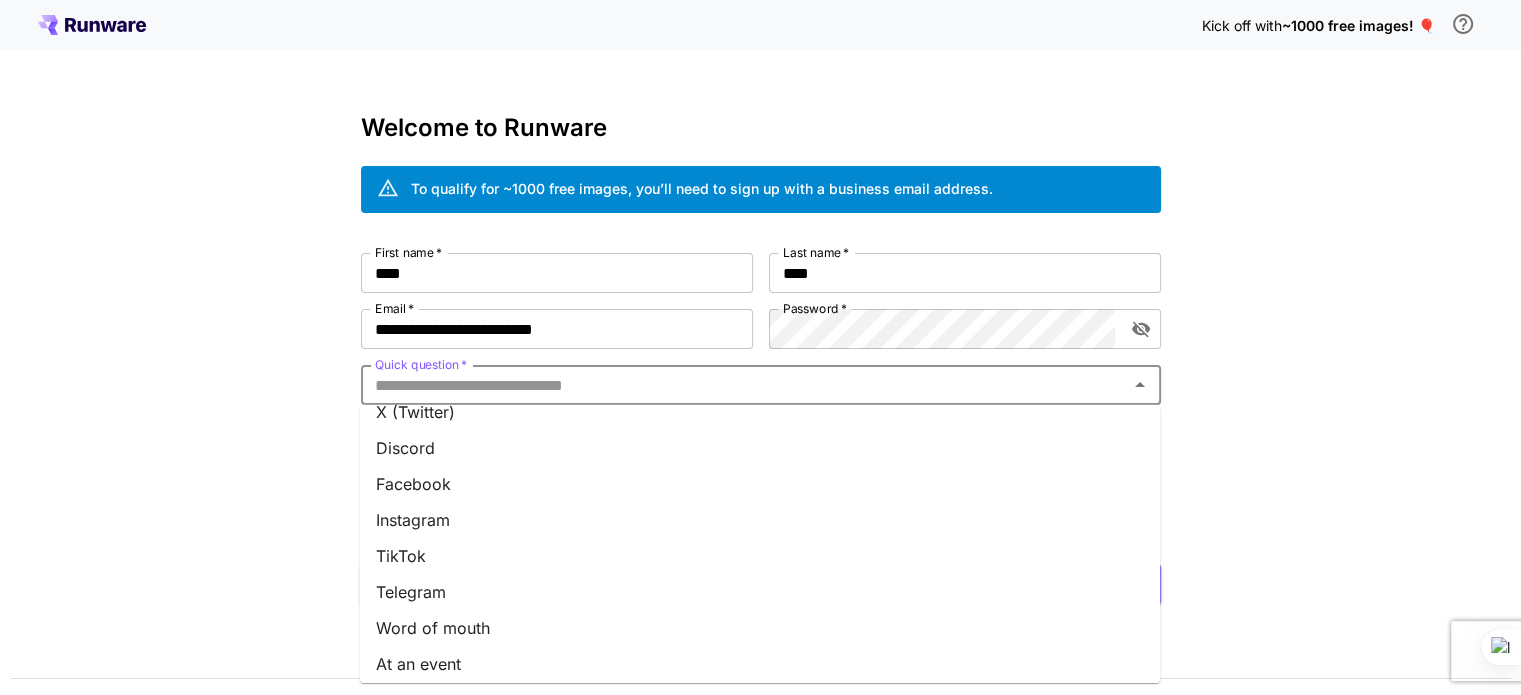 scroll, scrollTop: 200, scrollLeft: 0, axis: vertical 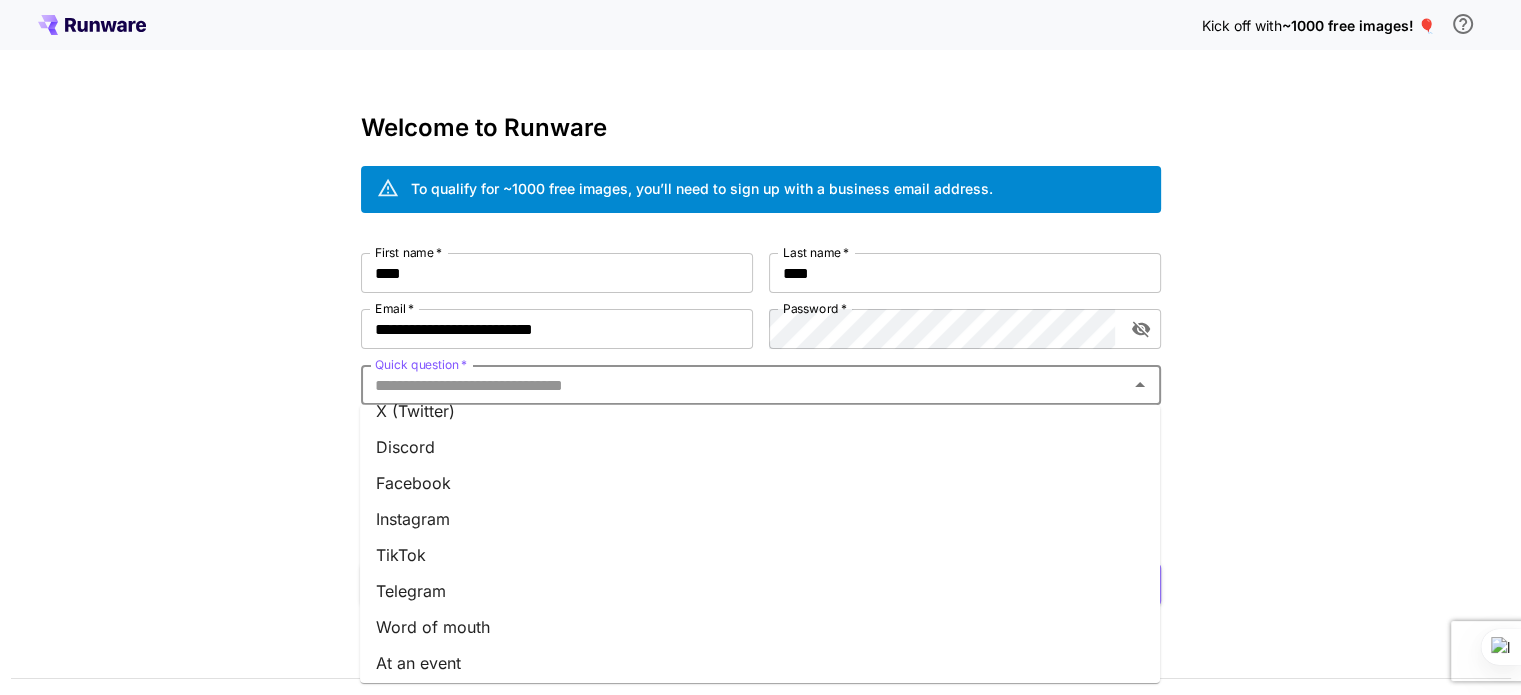 click on "TikTok" at bounding box center [760, 555] 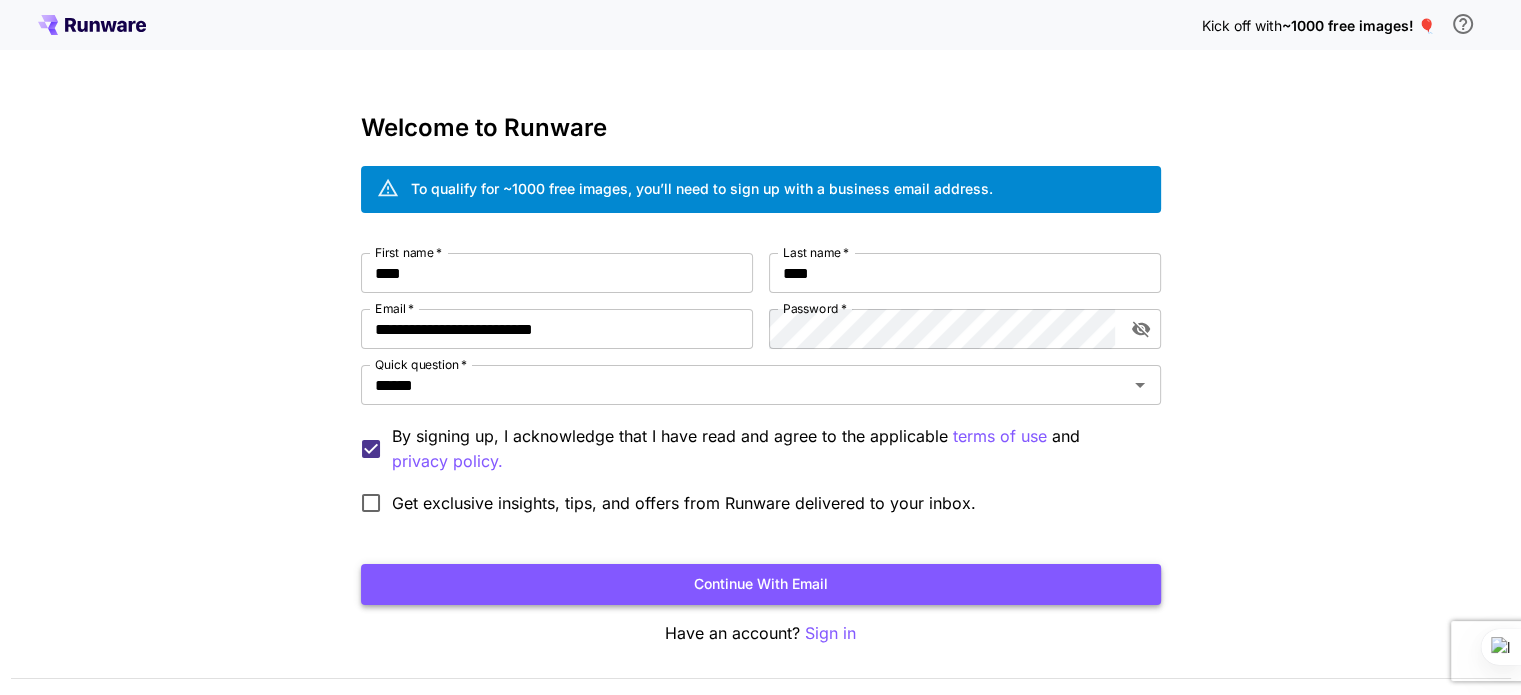 click on "Continue with email" at bounding box center [761, 584] 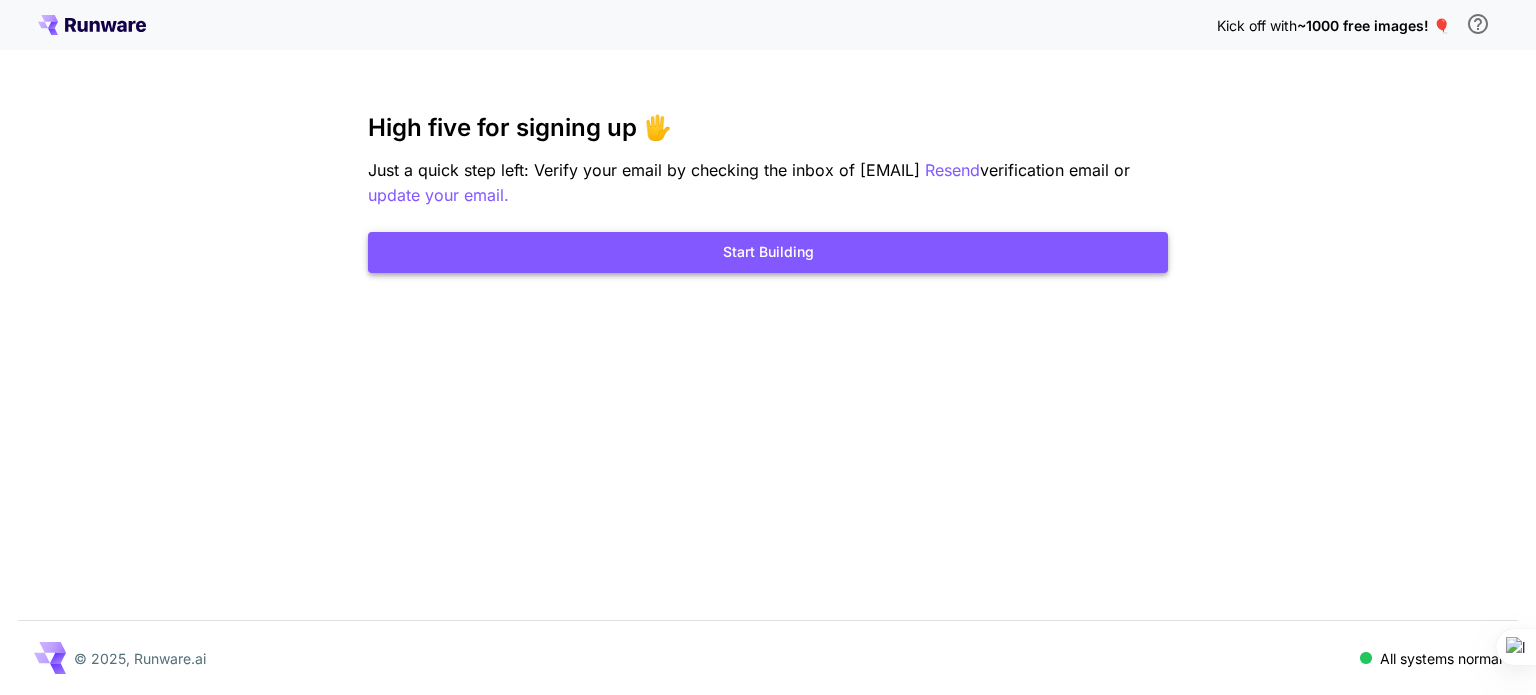 click on "Start Building" at bounding box center (768, 252) 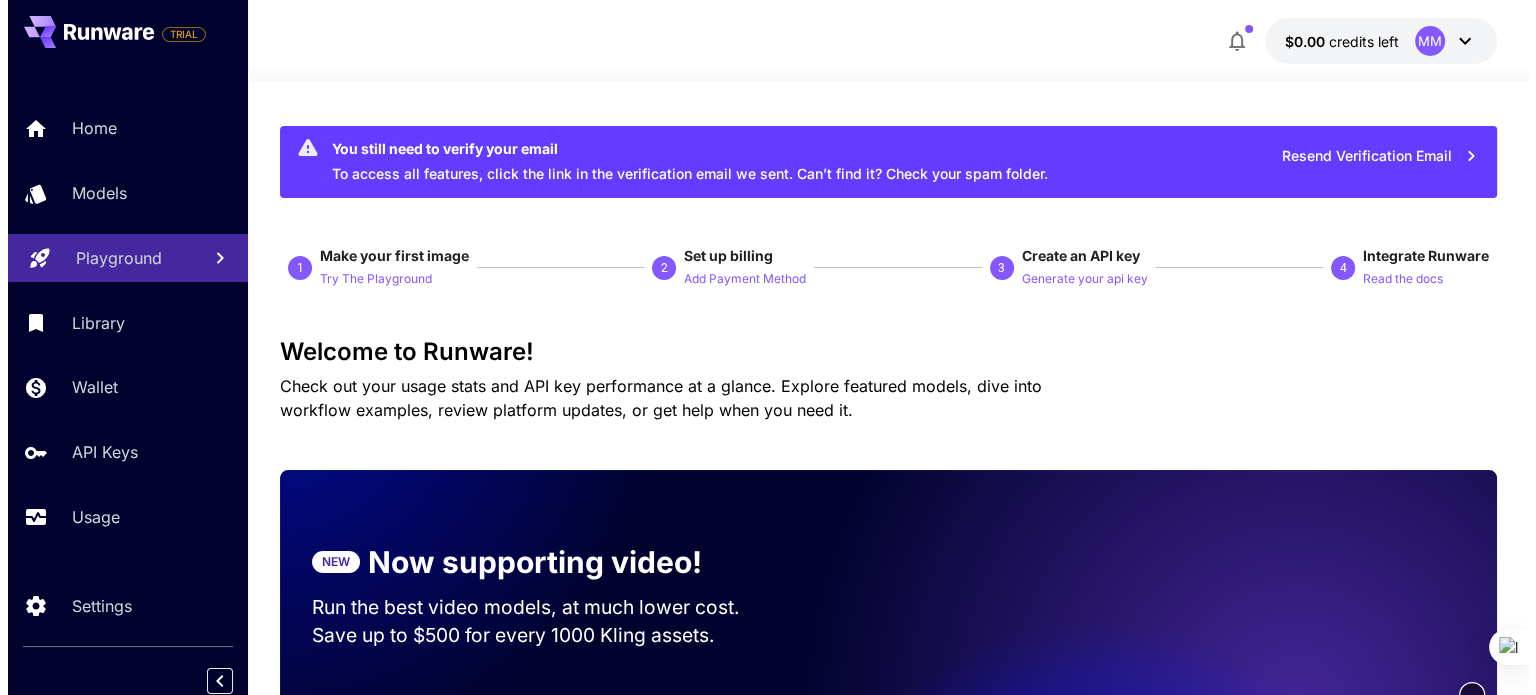 scroll, scrollTop: 8, scrollLeft: 0, axis: vertical 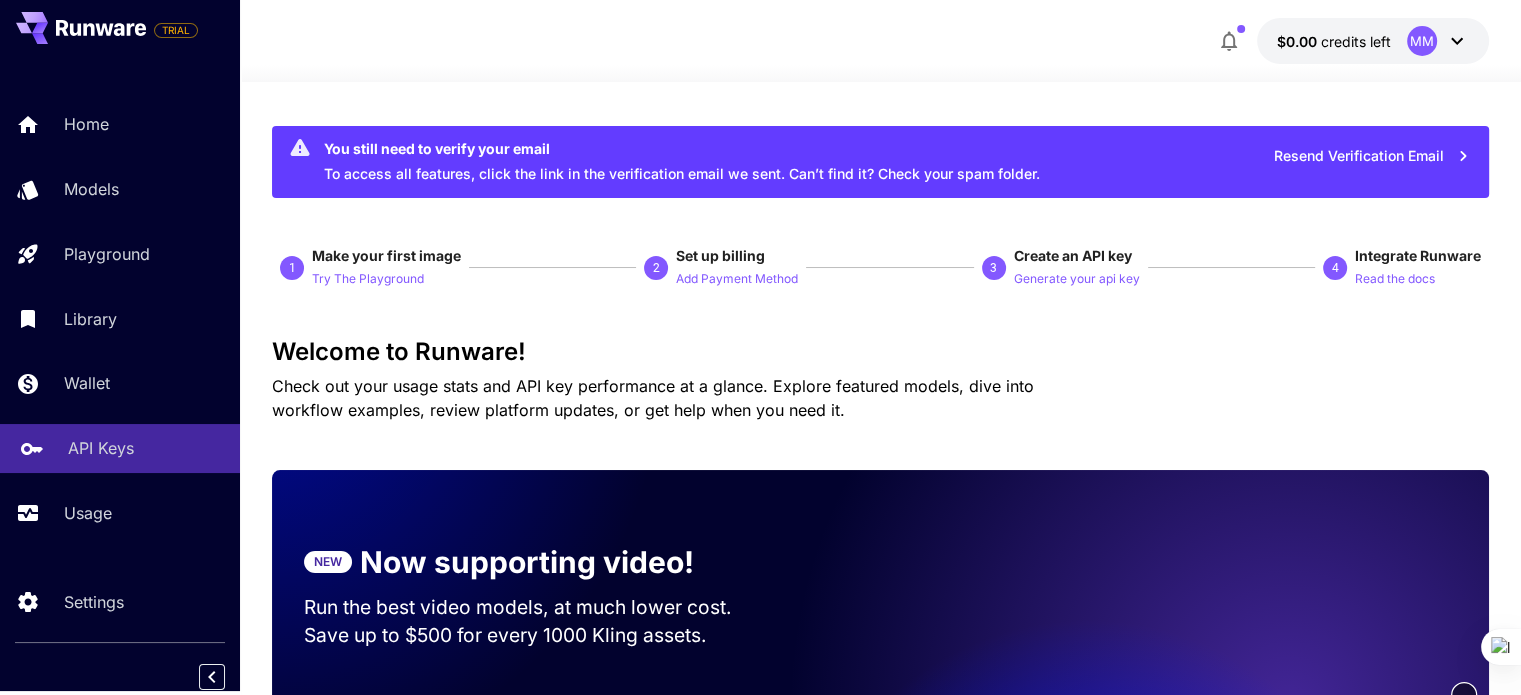 click on "API Keys" at bounding box center [120, 448] 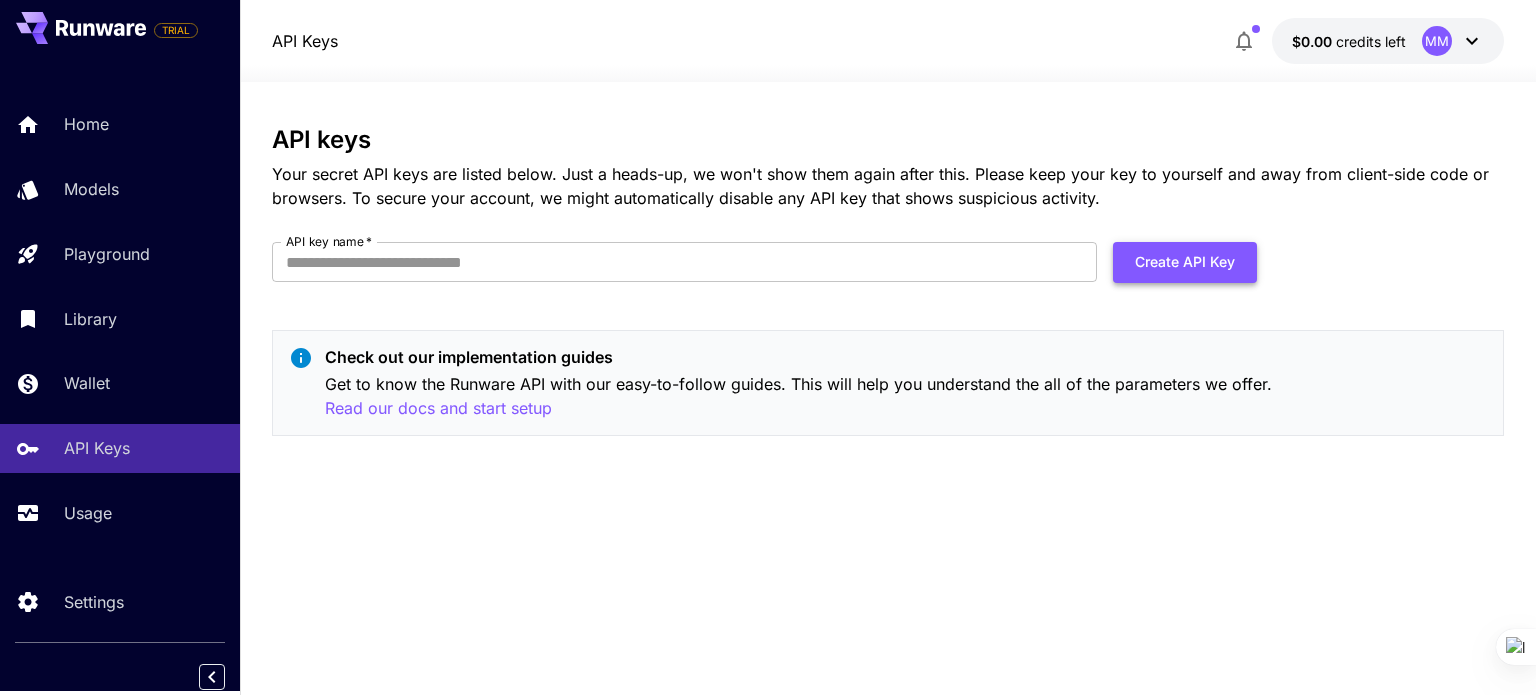 click on "Create API Key" at bounding box center (1185, 262) 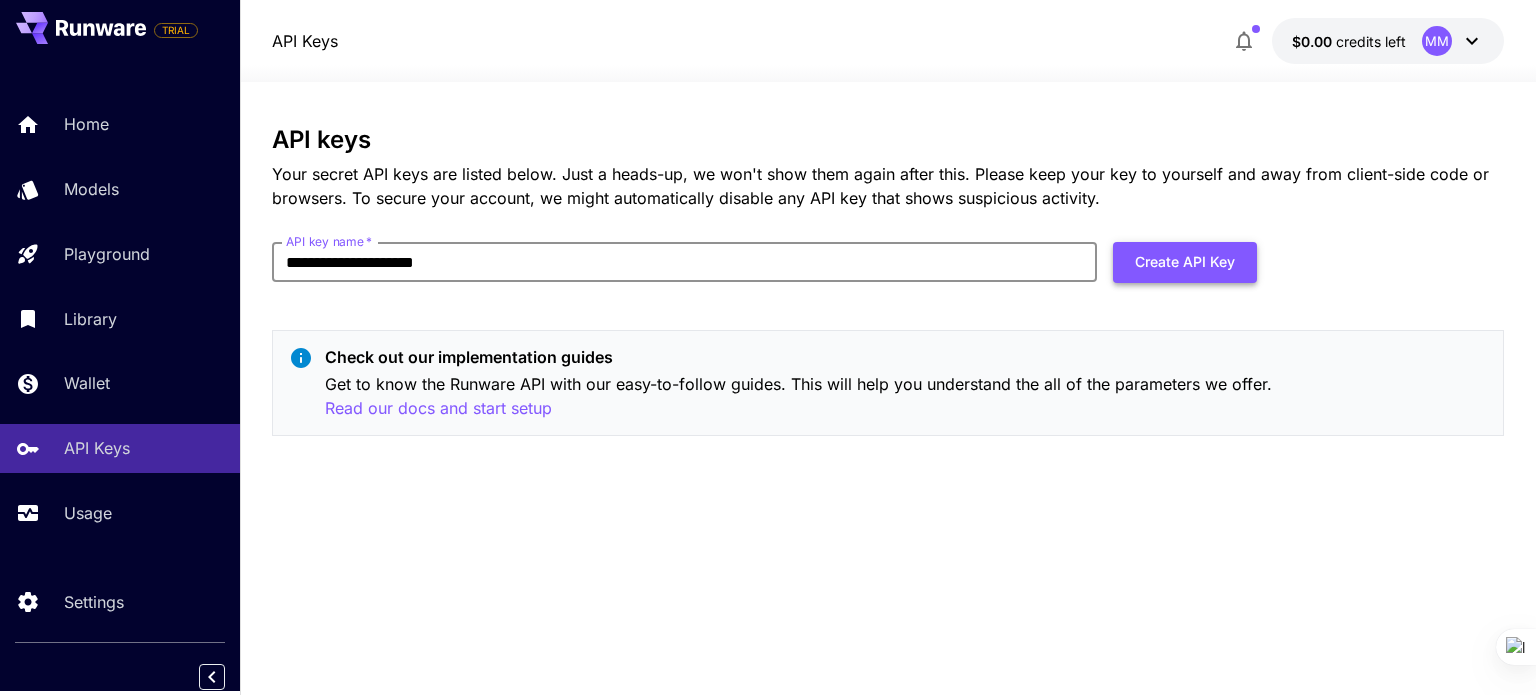 type on "**********" 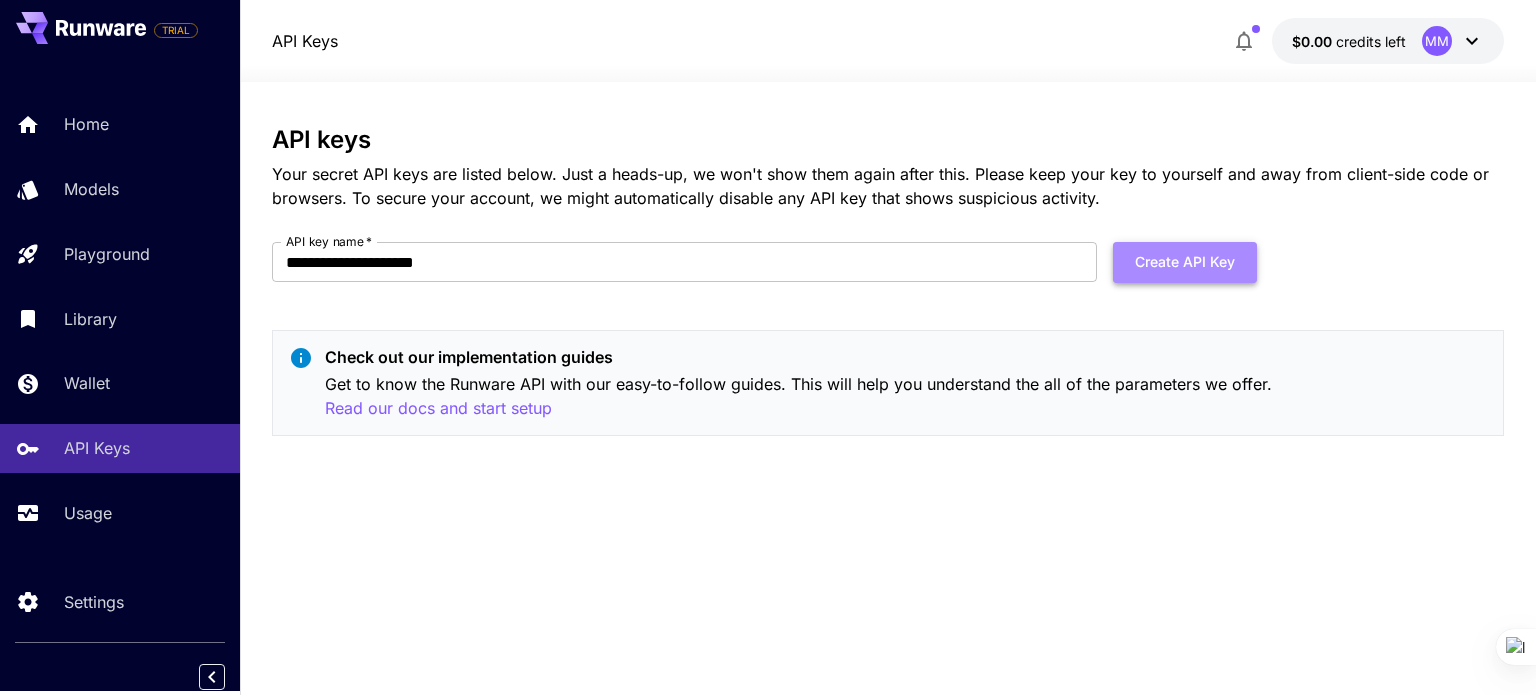click on "Create API Key" at bounding box center (1185, 262) 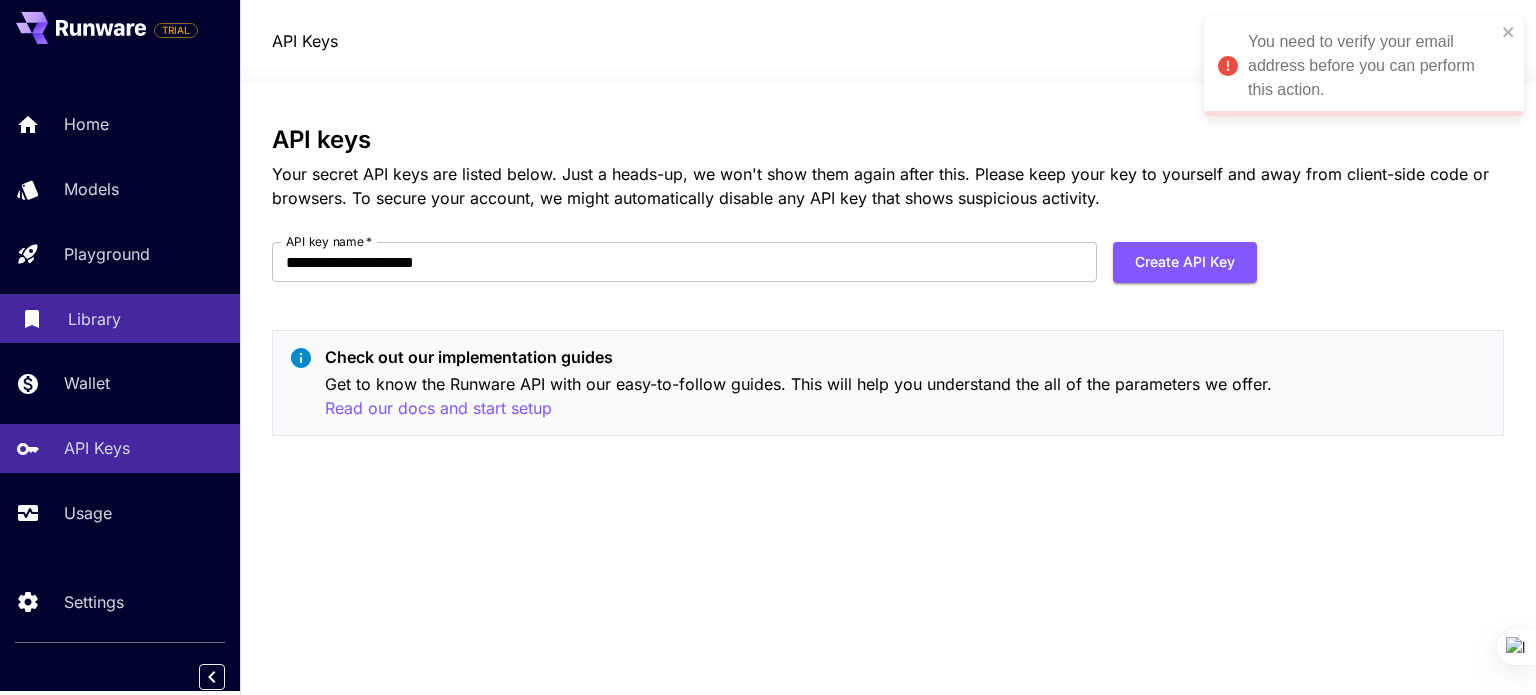 drag, startPoint x: 528, startPoint y: 271, endPoint x: 22, endPoint y: 301, distance: 506.88855 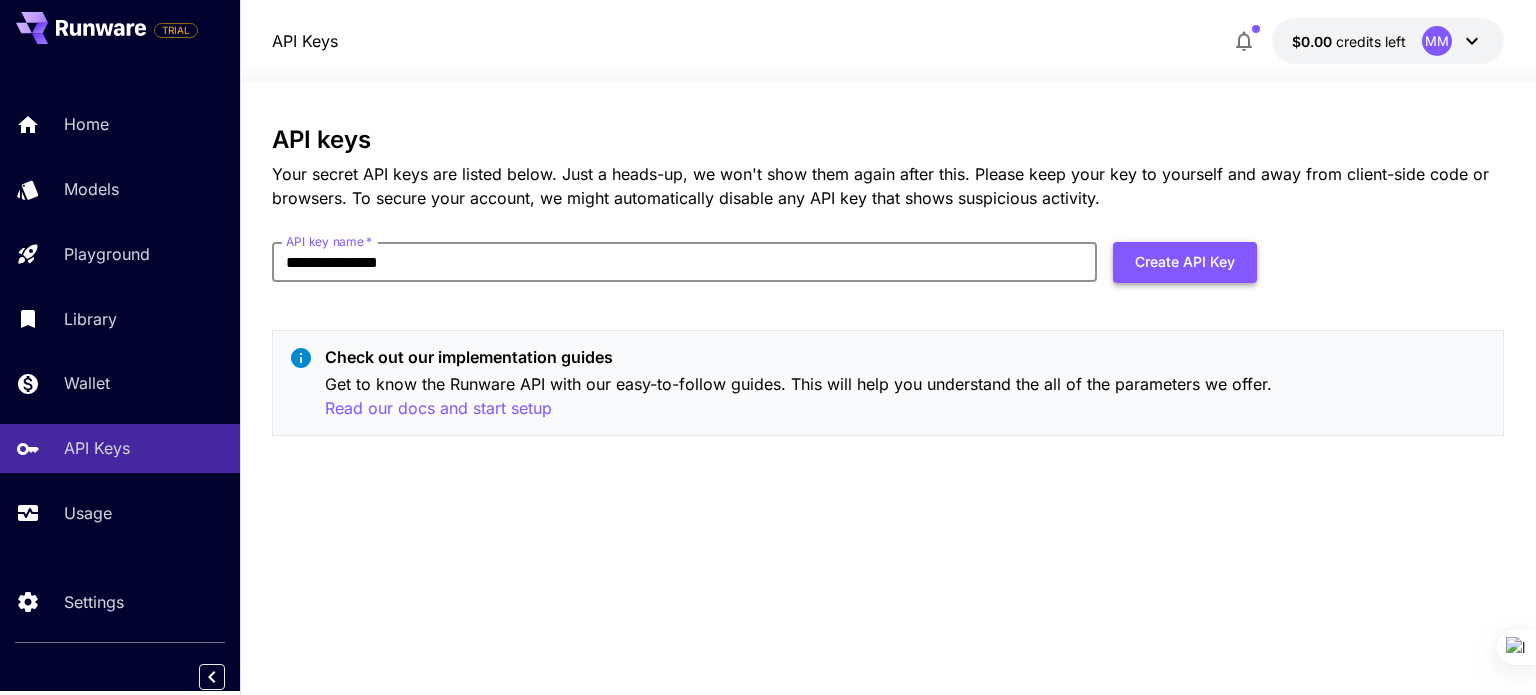 type on "**********" 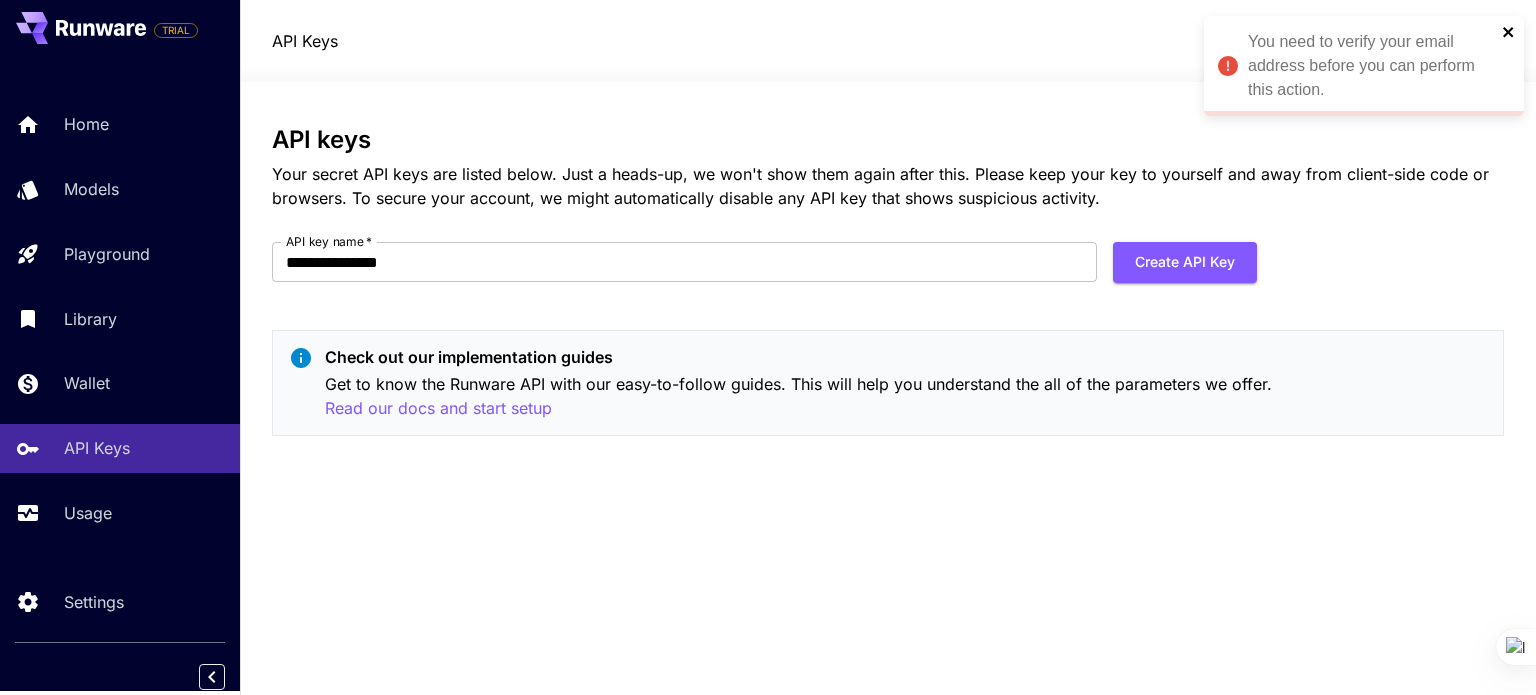 click 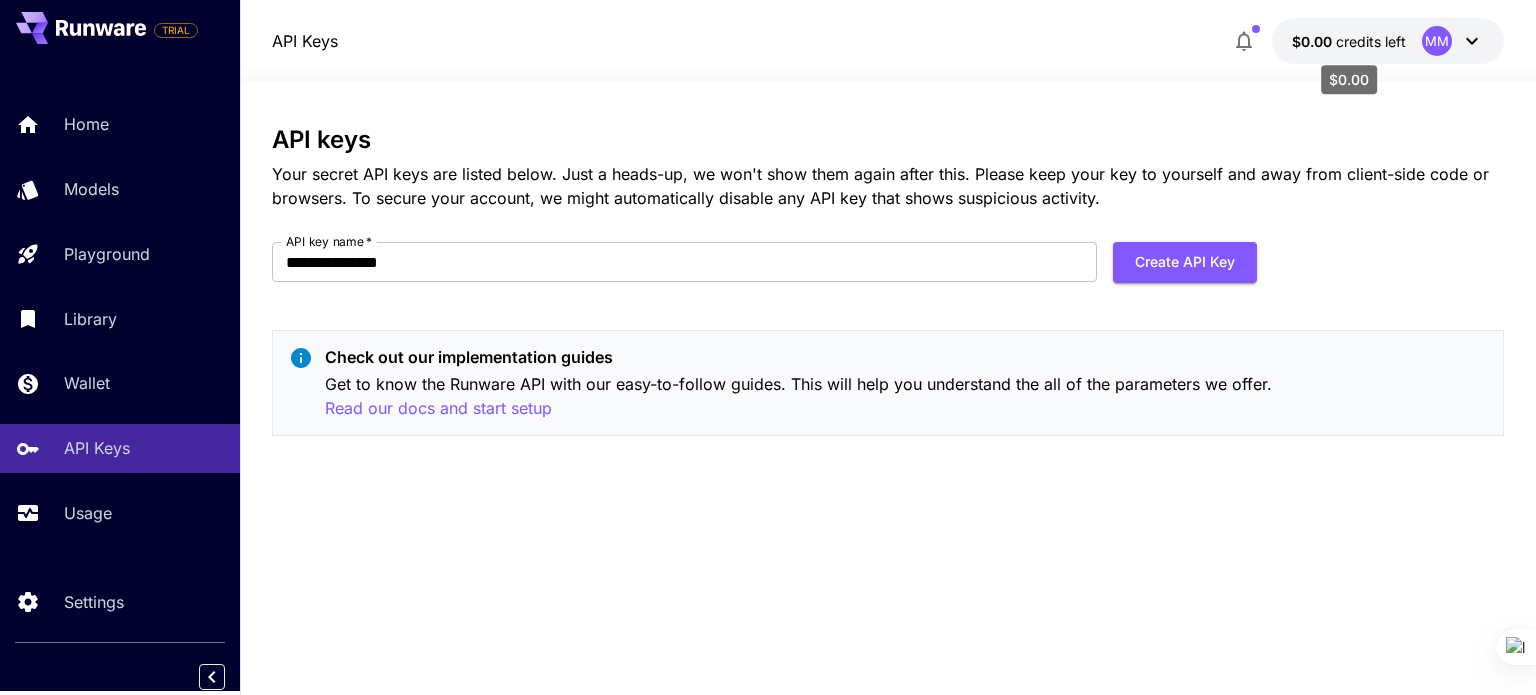 click on "credits left" at bounding box center (1371, 41) 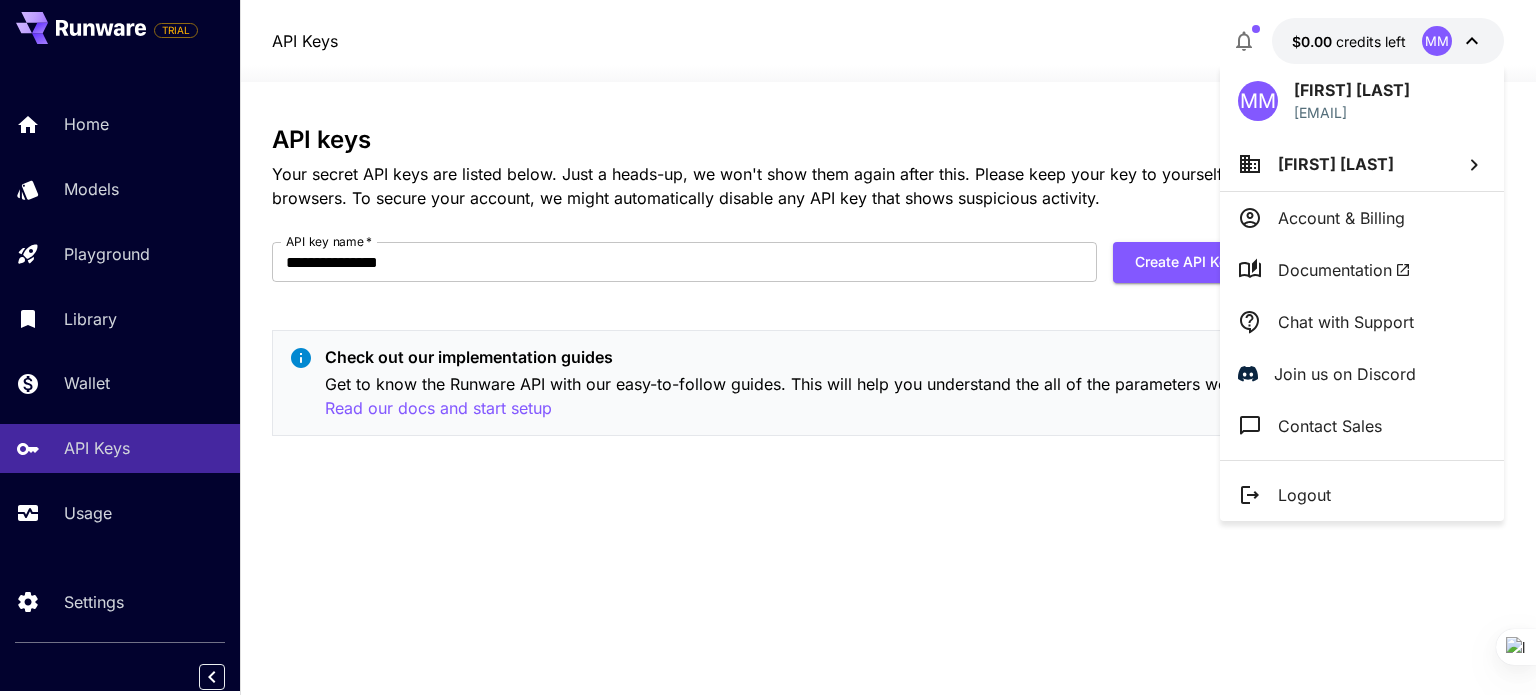 click at bounding box center [768, 347] 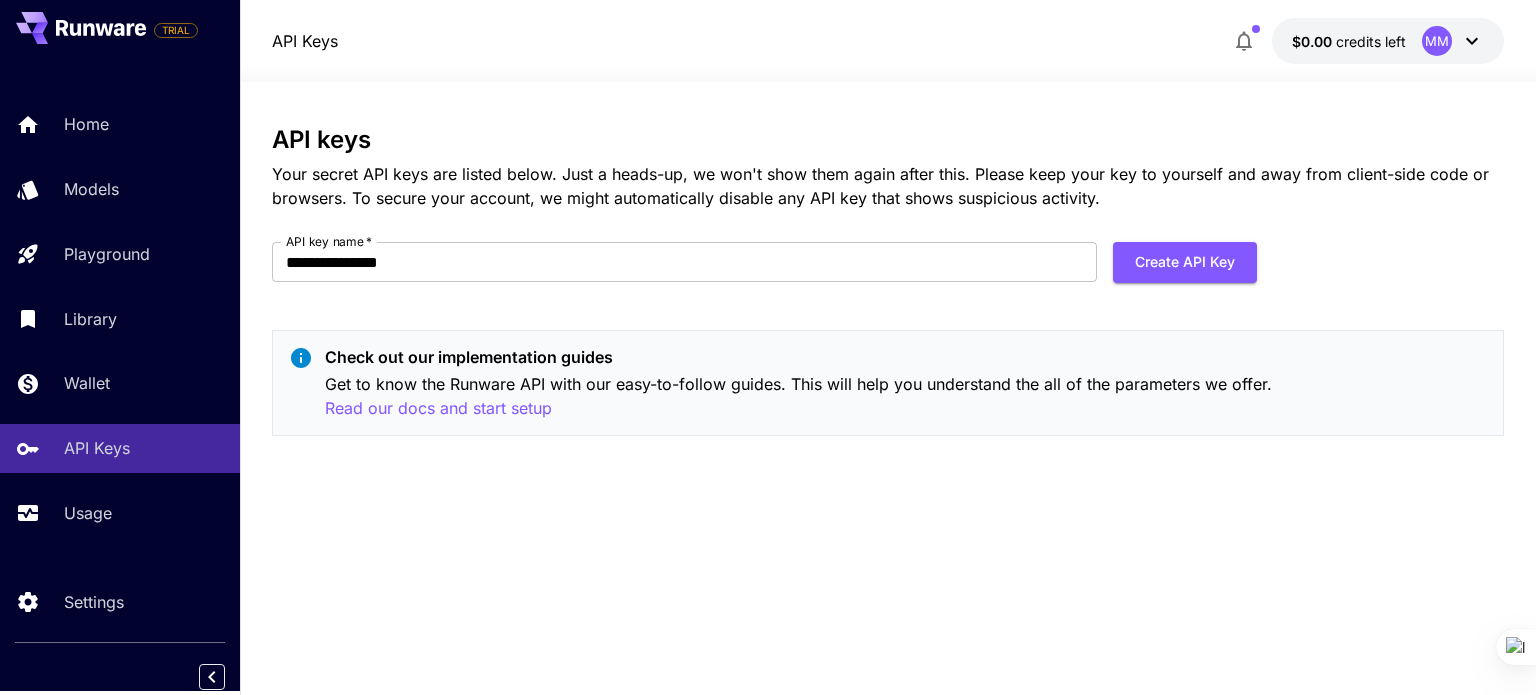 click on "MM" at bounding box center (1437, 41) 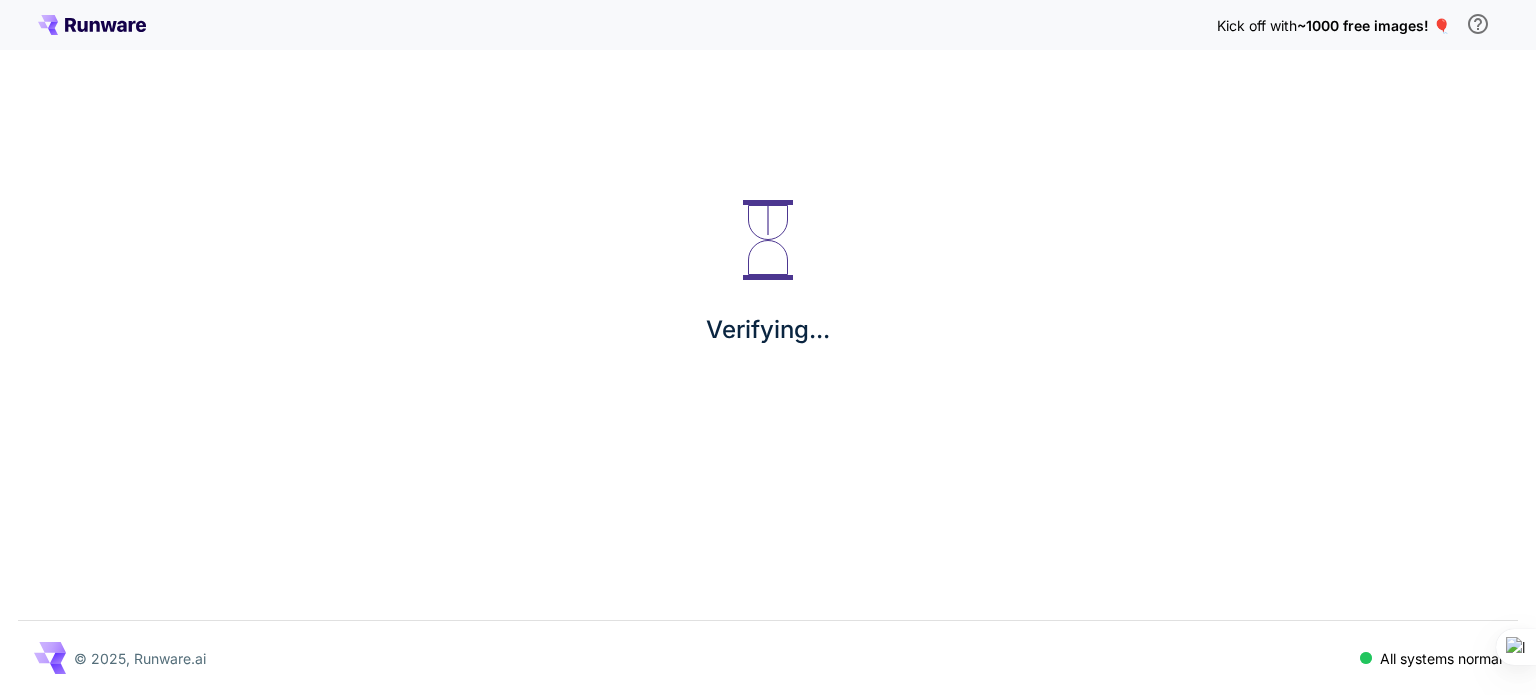 scroll, scrollTop: 0, scrollLeft: 0, axis: both 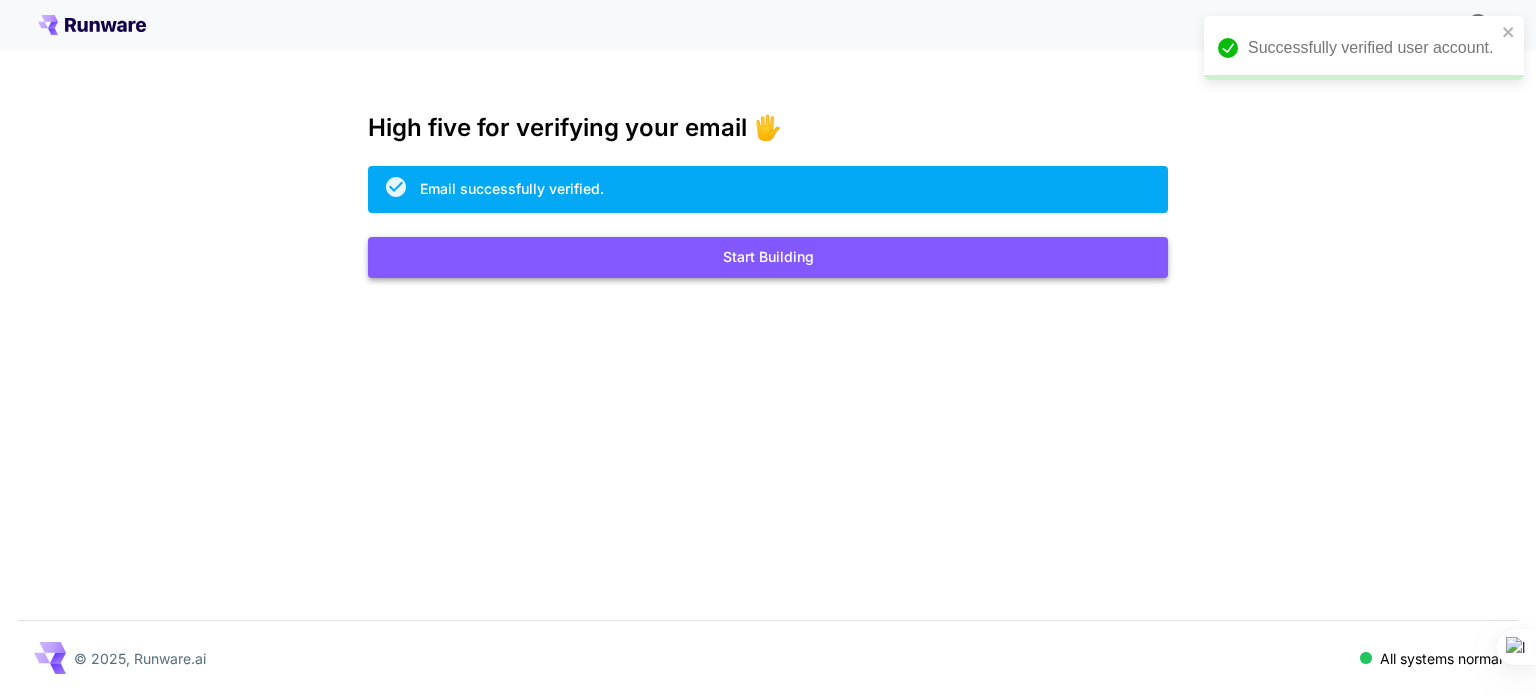 click on "Start Building" at bounding box center [768, 257] 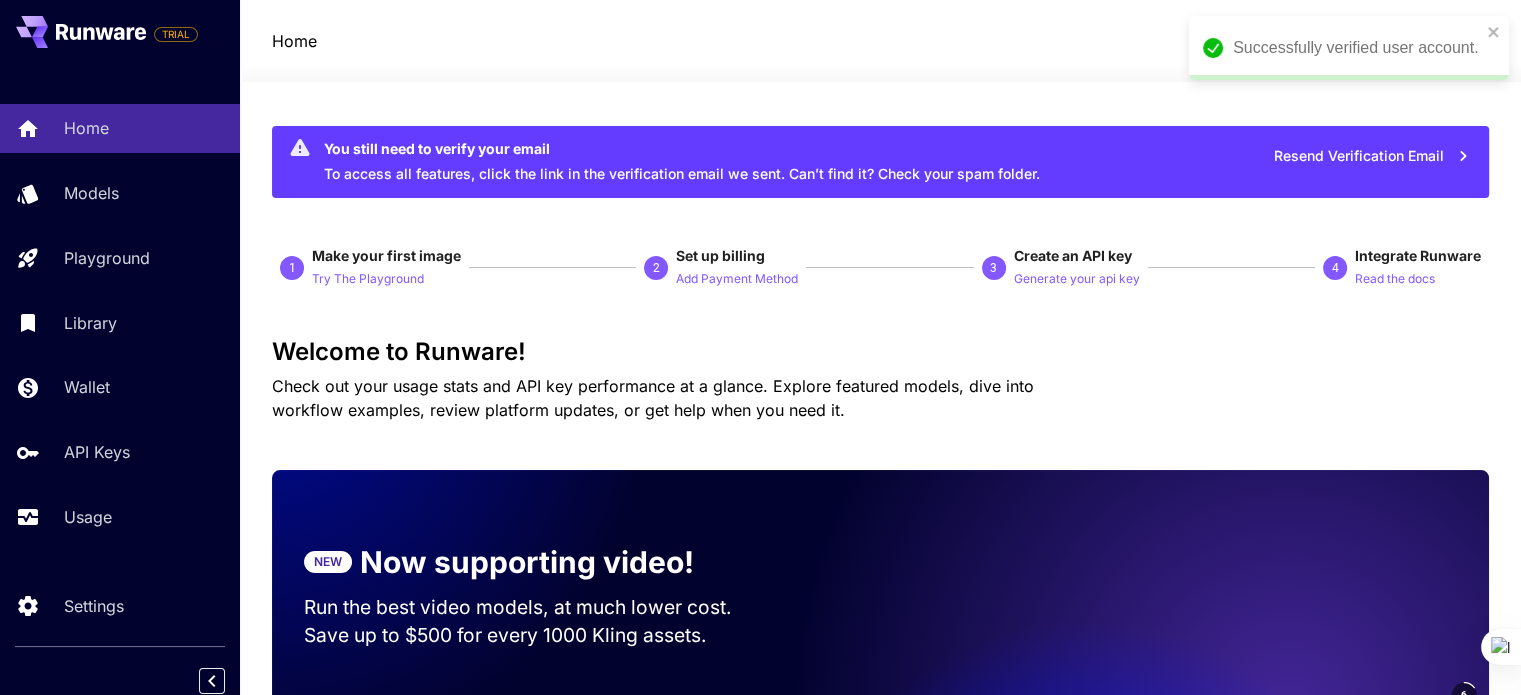 click on "Successfully verified user account." at bounding box center (1349, 48) 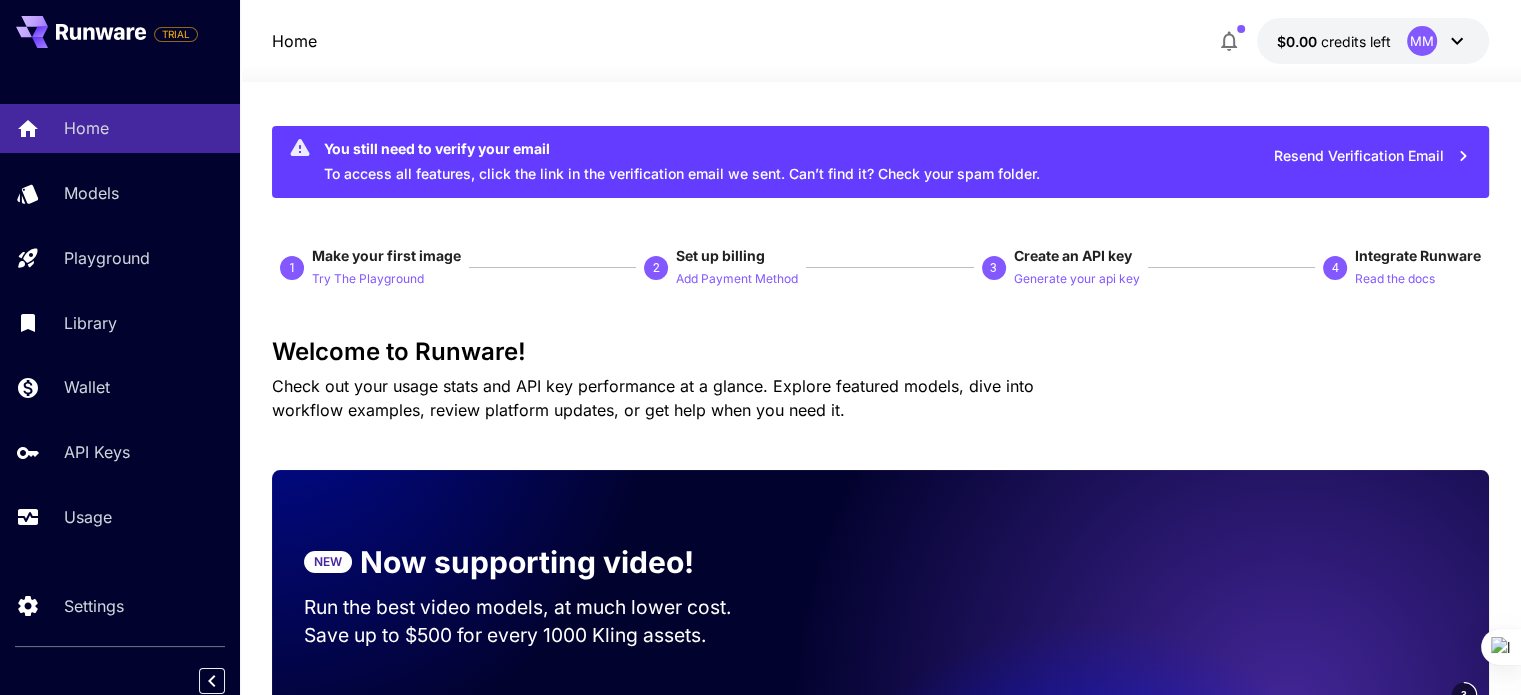 click 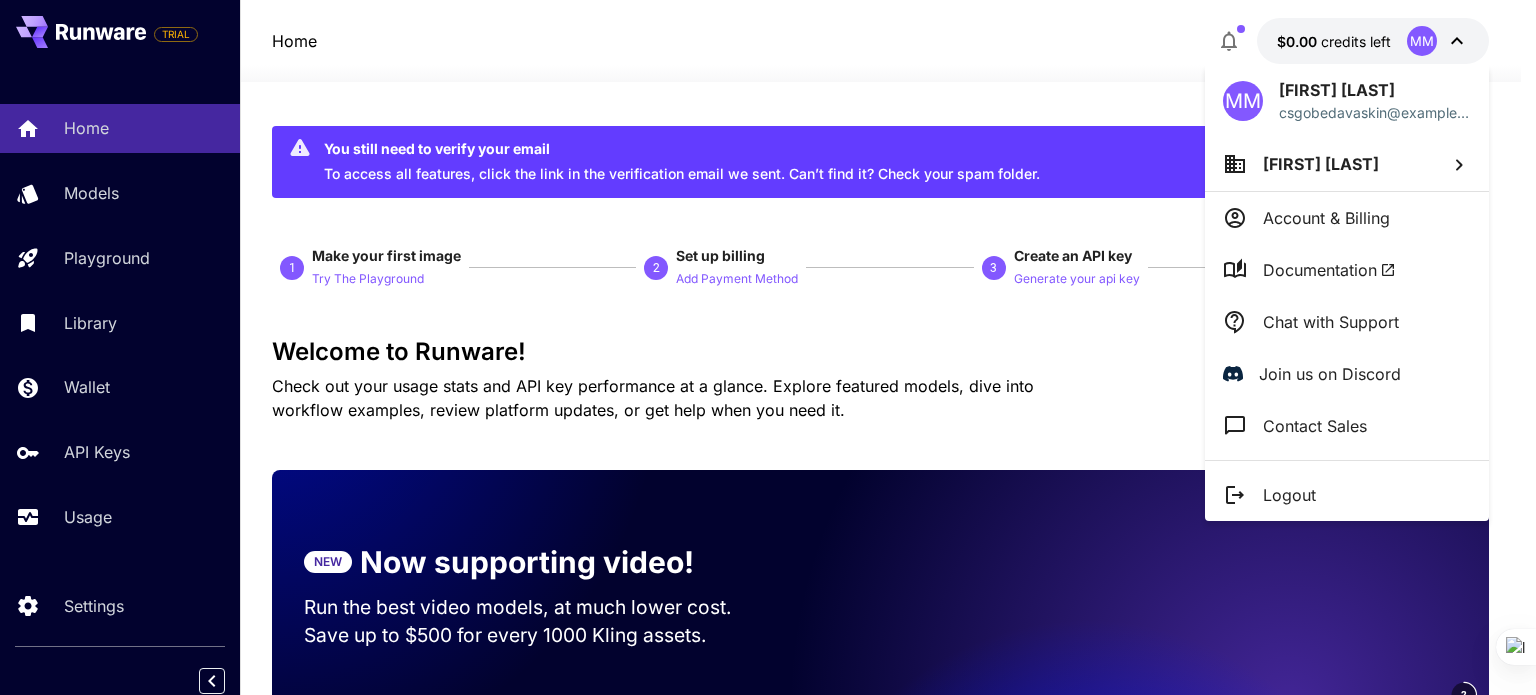 click at bounding box center (768, 347) 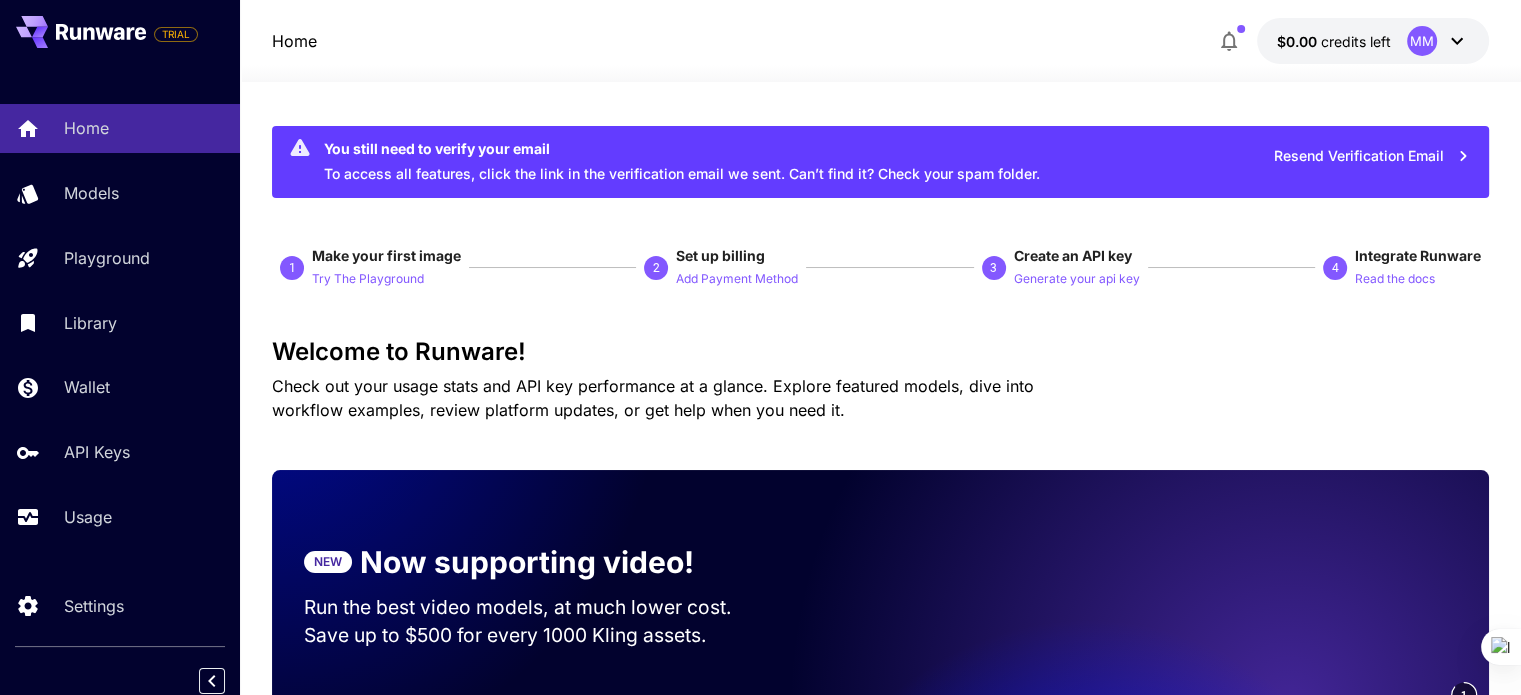 drag, startPoint x: 1454, startPoint y: 51, endPoint x: 456, endPoint y: 427, distance: 1066.4802 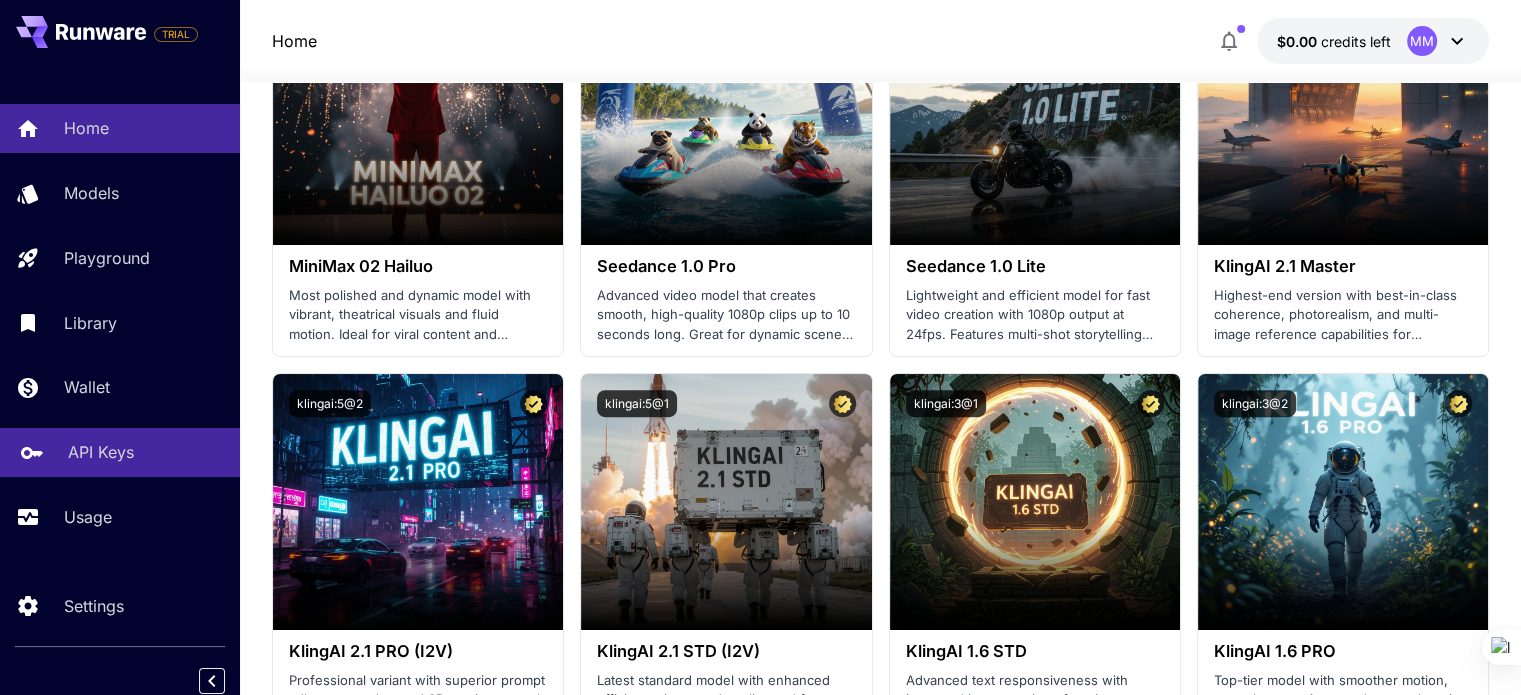 scroll, scrollTop: 900, scrollLeft: 0, axis: vertical 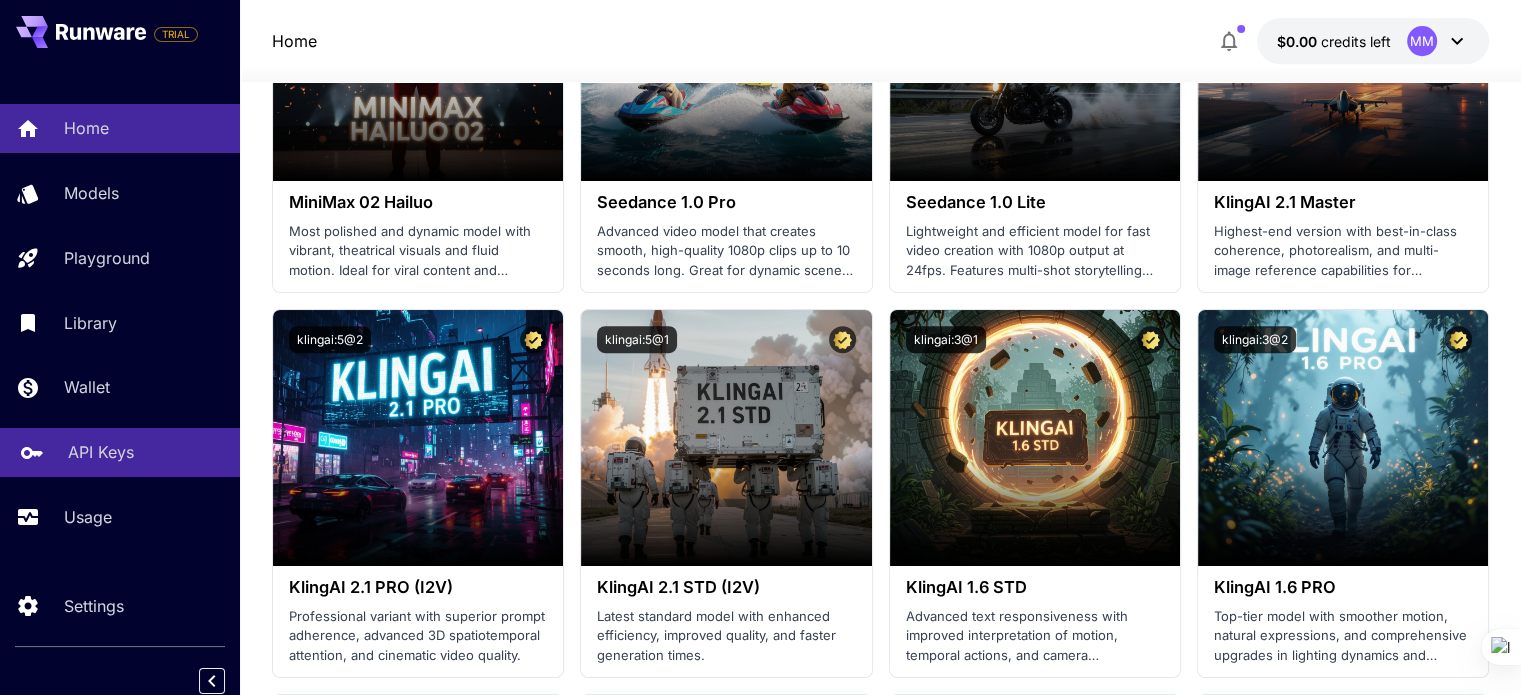 click on "API Keys" at bounding box center (120, 452) 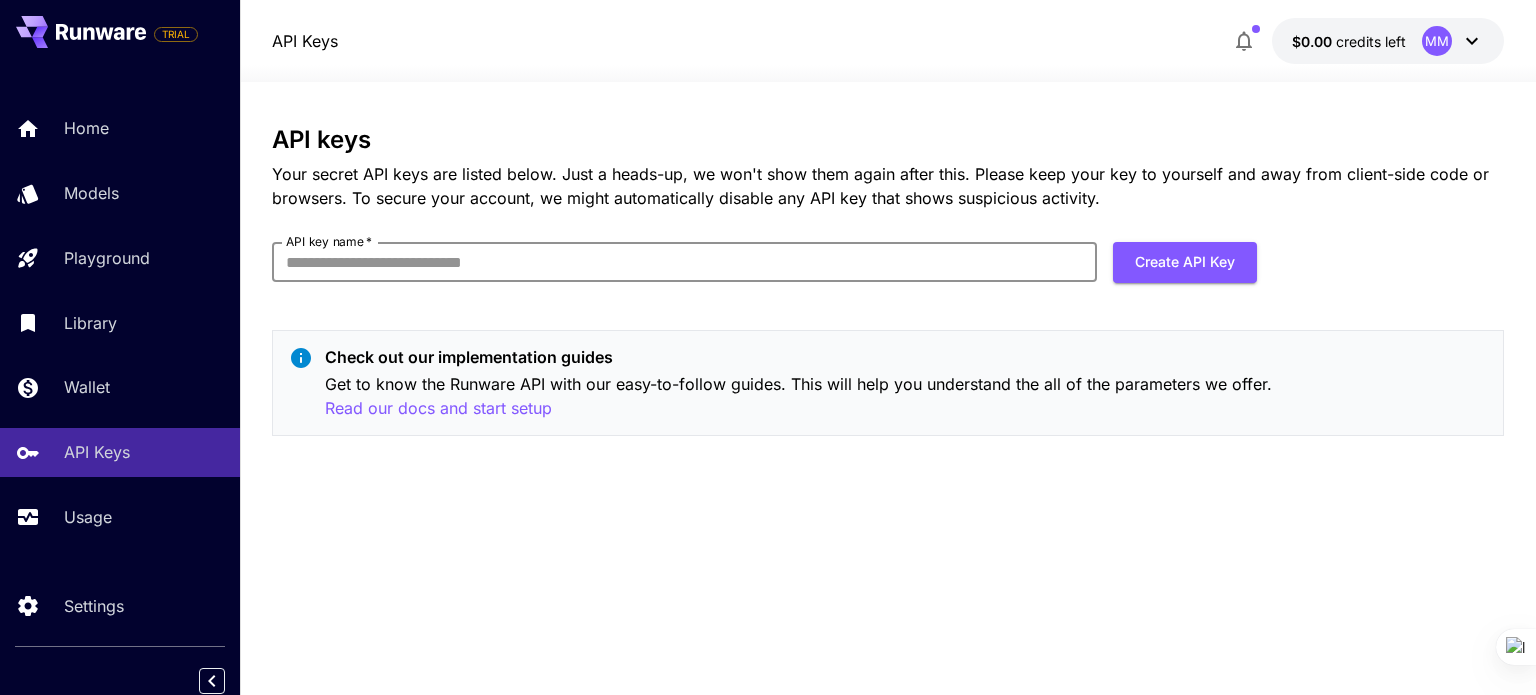 click on "API key name   *" at bounding box center [684, 262] 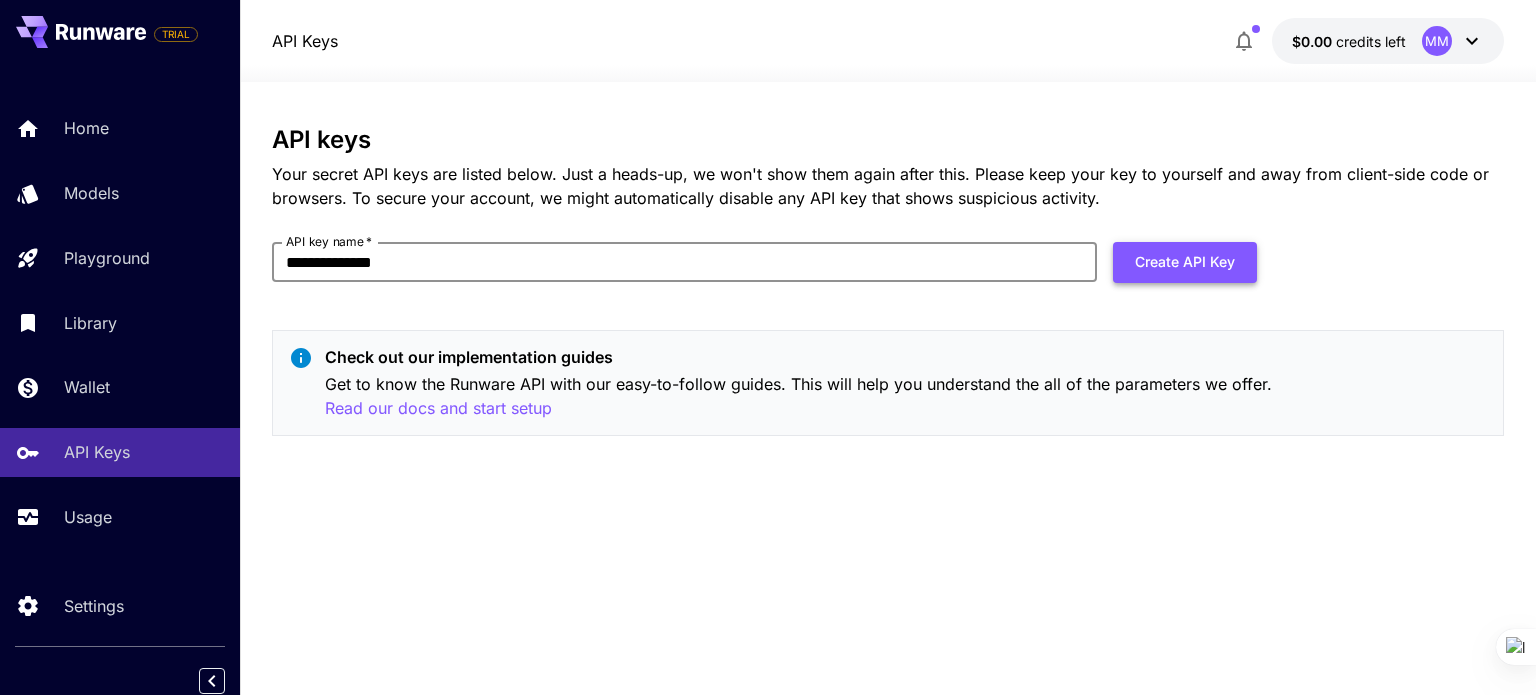 type on "**********" 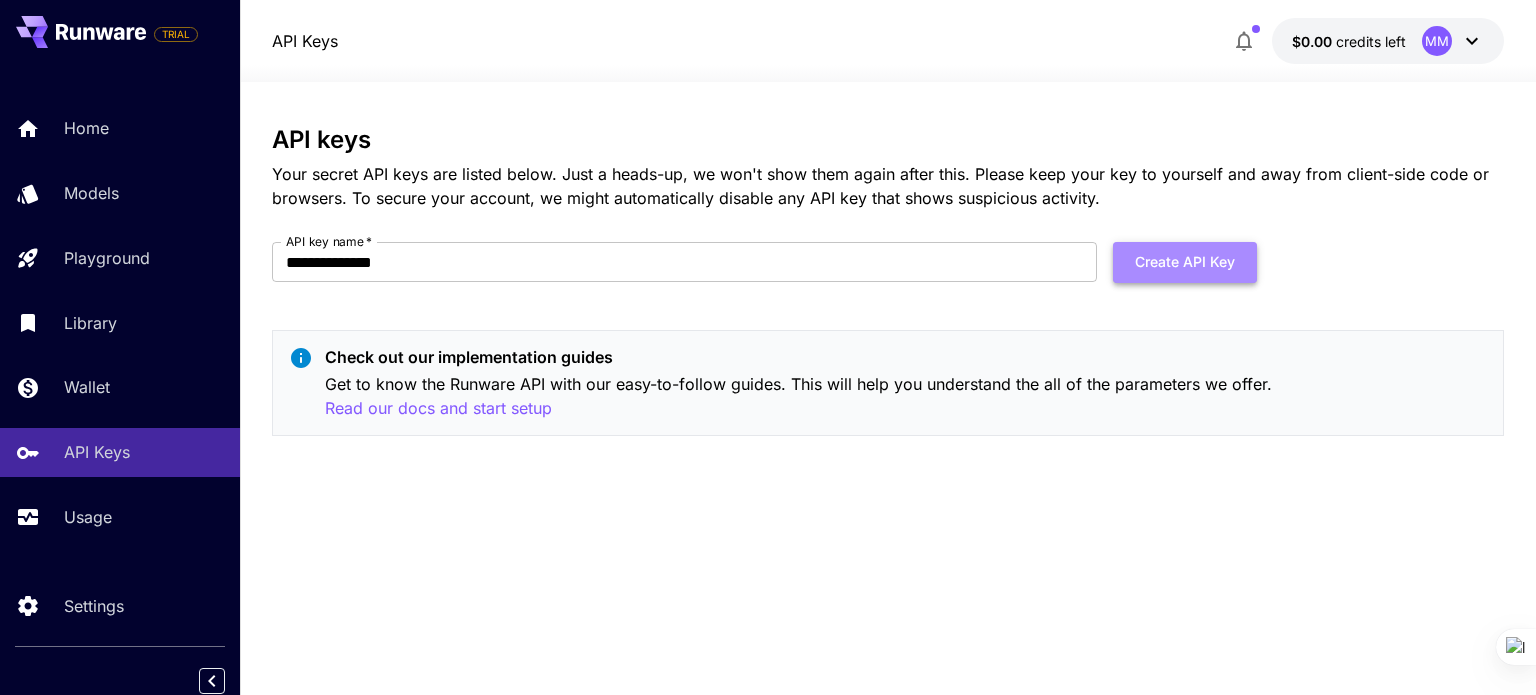 click on "Create API Key" at bounding box center (1185, 262) 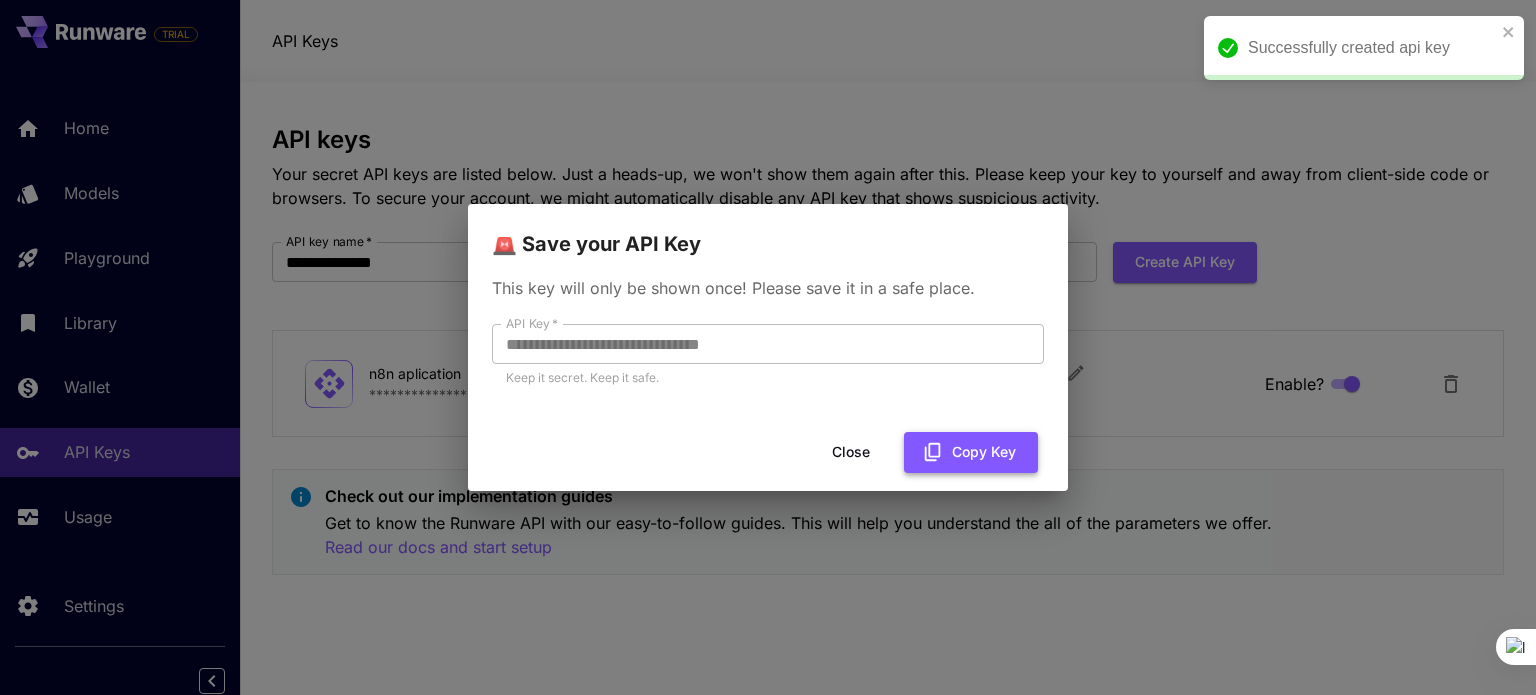 click 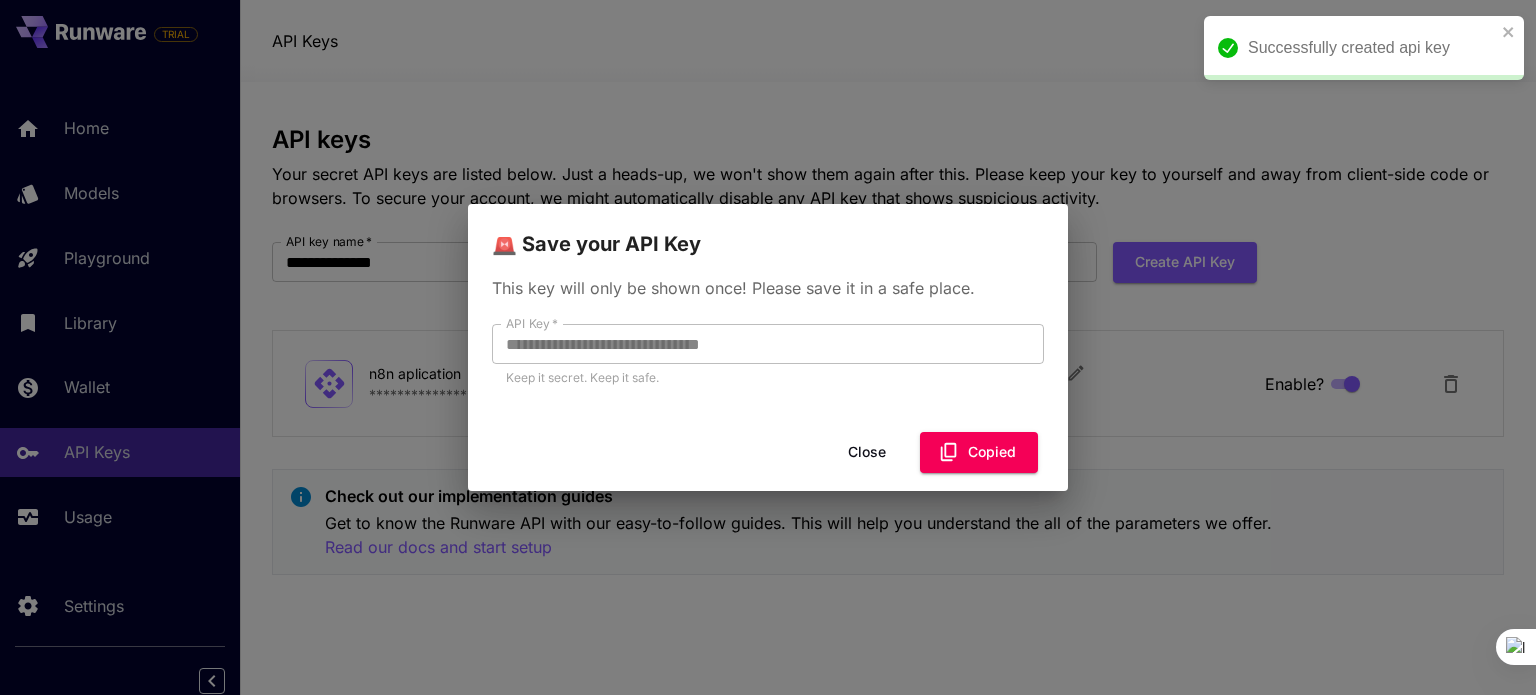 click on "**********" at bounding box center (768, 347) 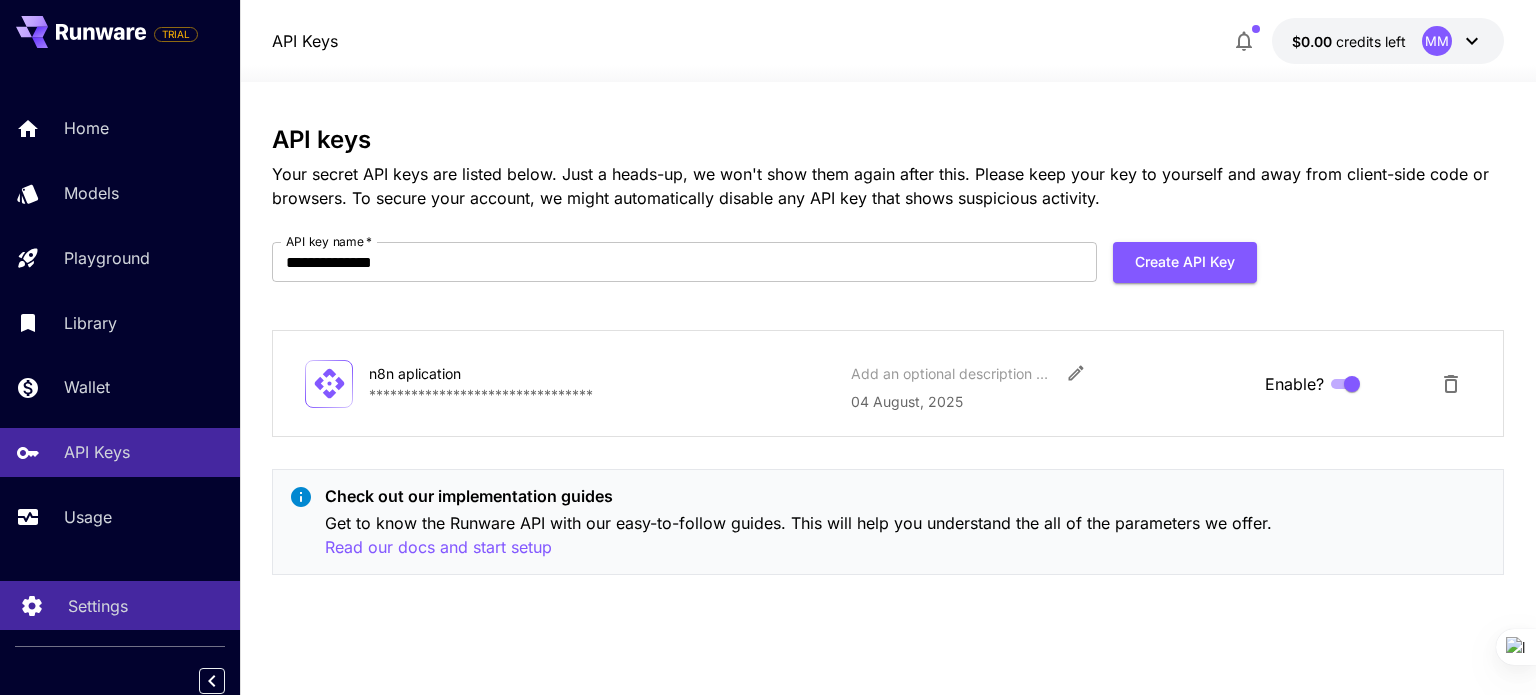 click on "Settings" at bounding box center (98, 606) 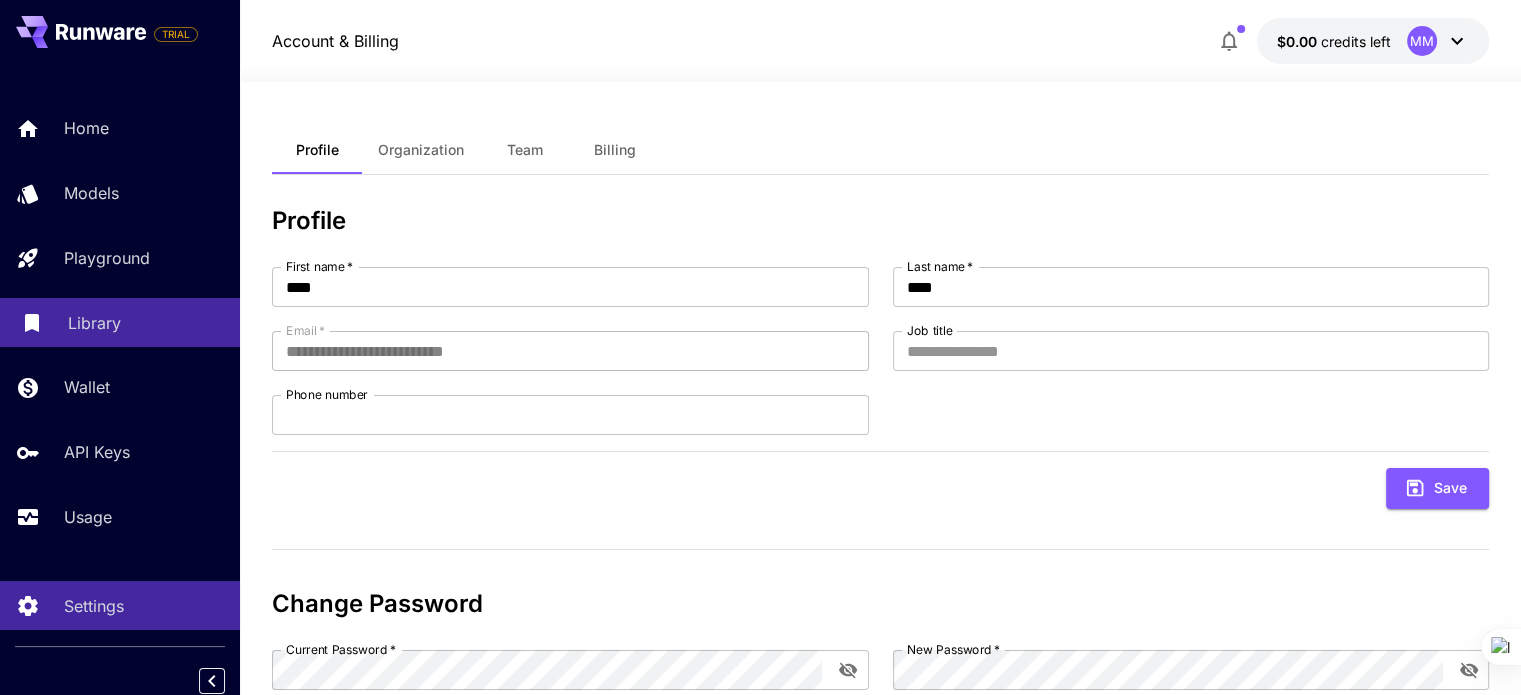 click on "Library" at bounding box center (146, 323) 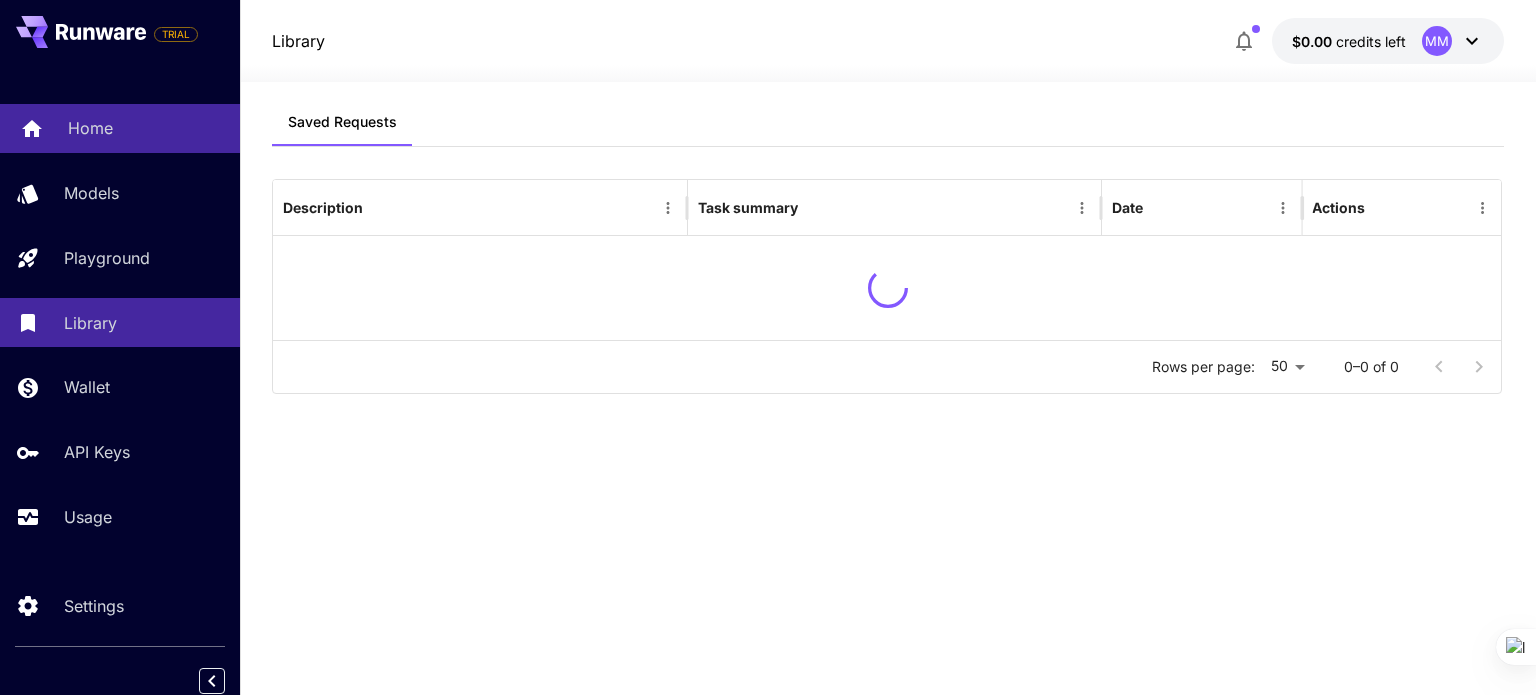 click on "Home" at bounding box center [120, 128] 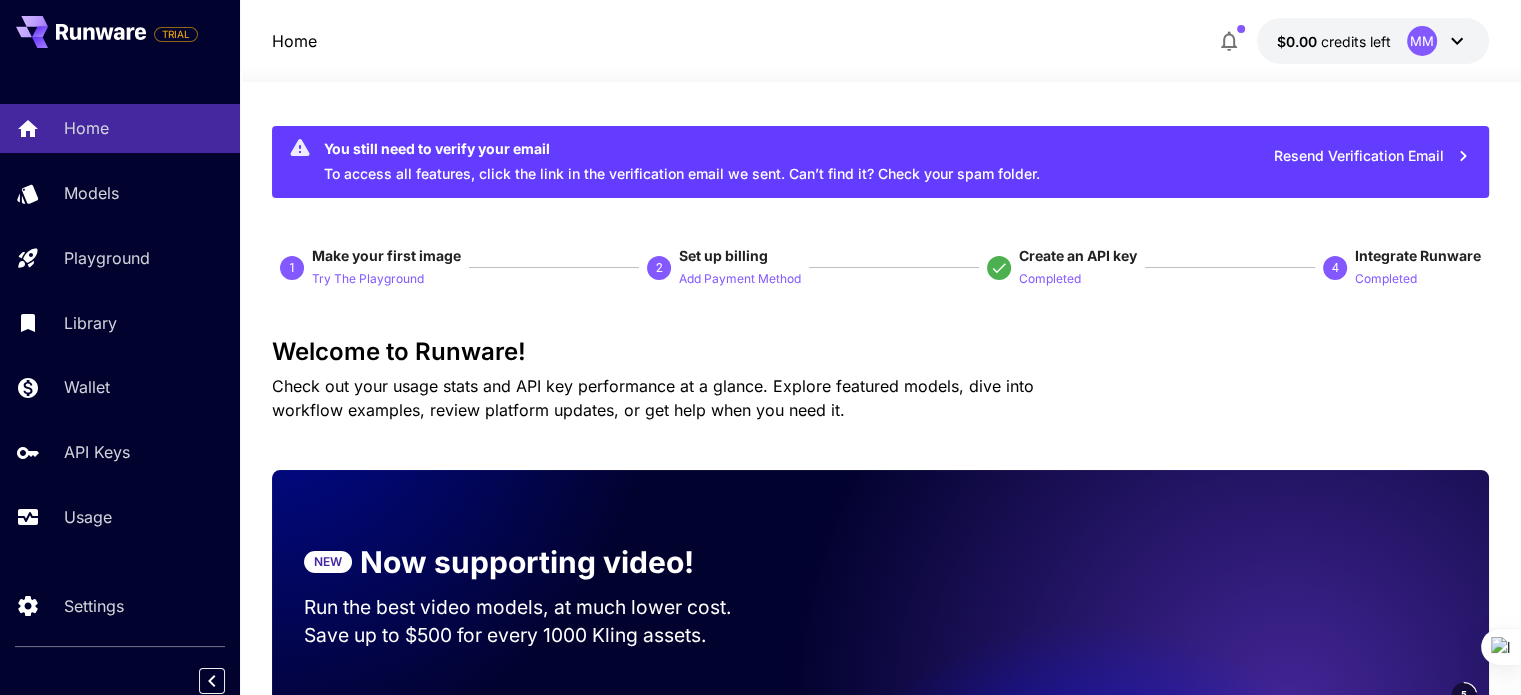 click on "$0.00    credits left  MM" at bounding box center [1373, 41] 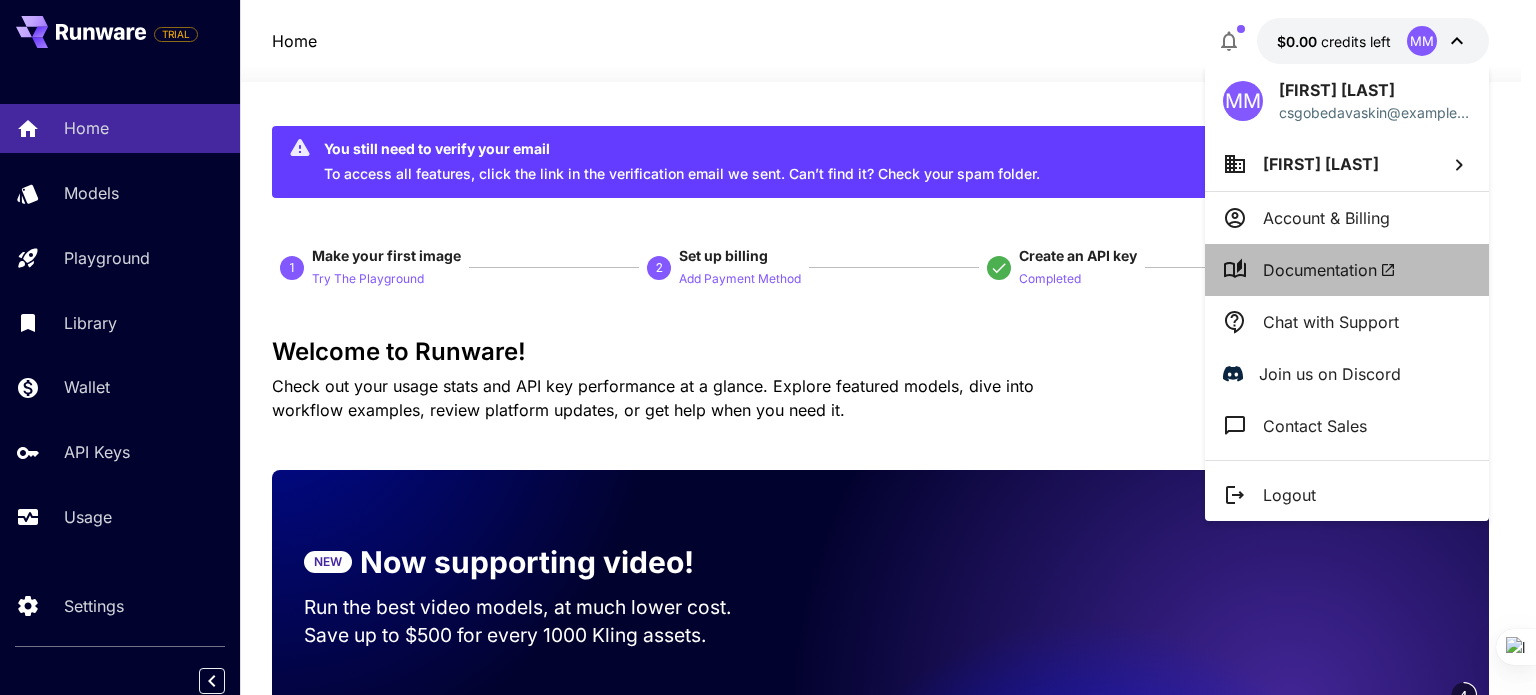 click on "Documentation" at bounding box center [1329, 270] 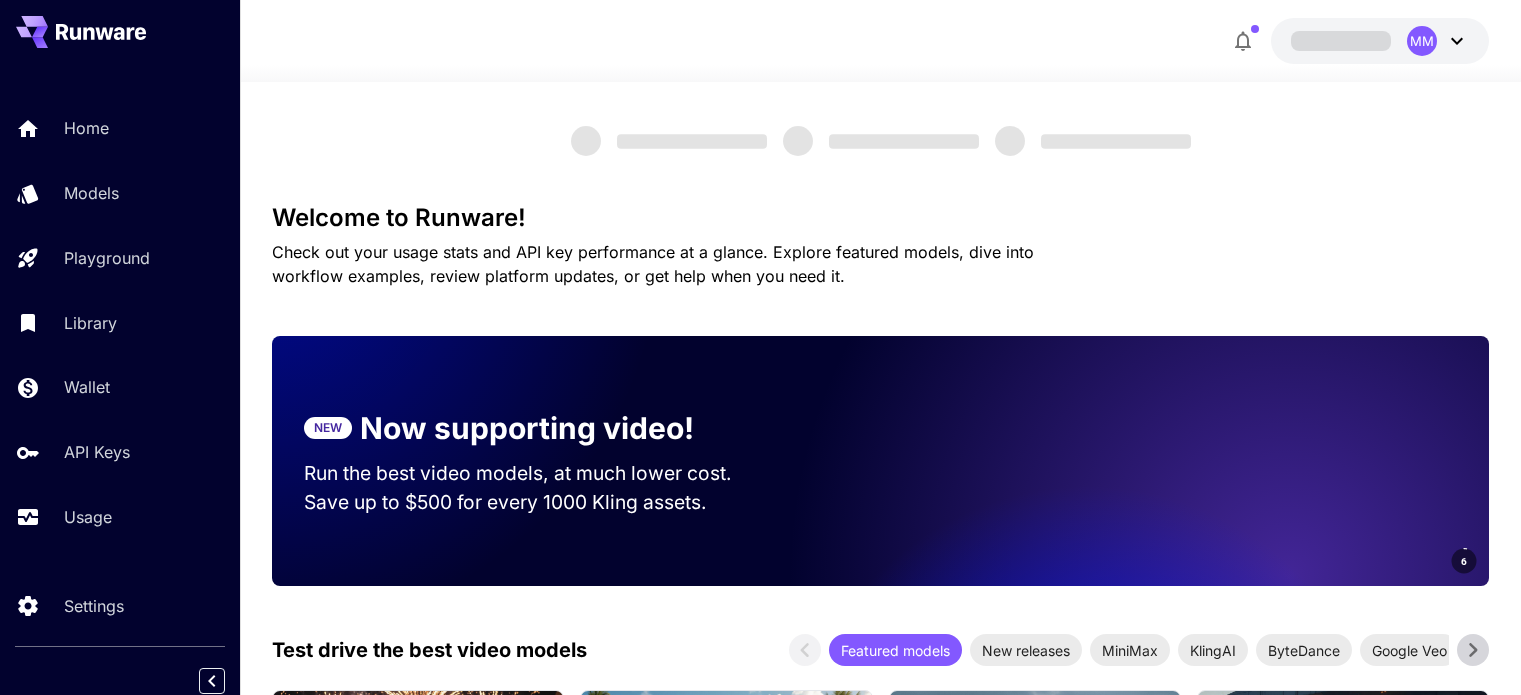 scroll, scrollTop: 0, scrollLeft: 0, axis: both 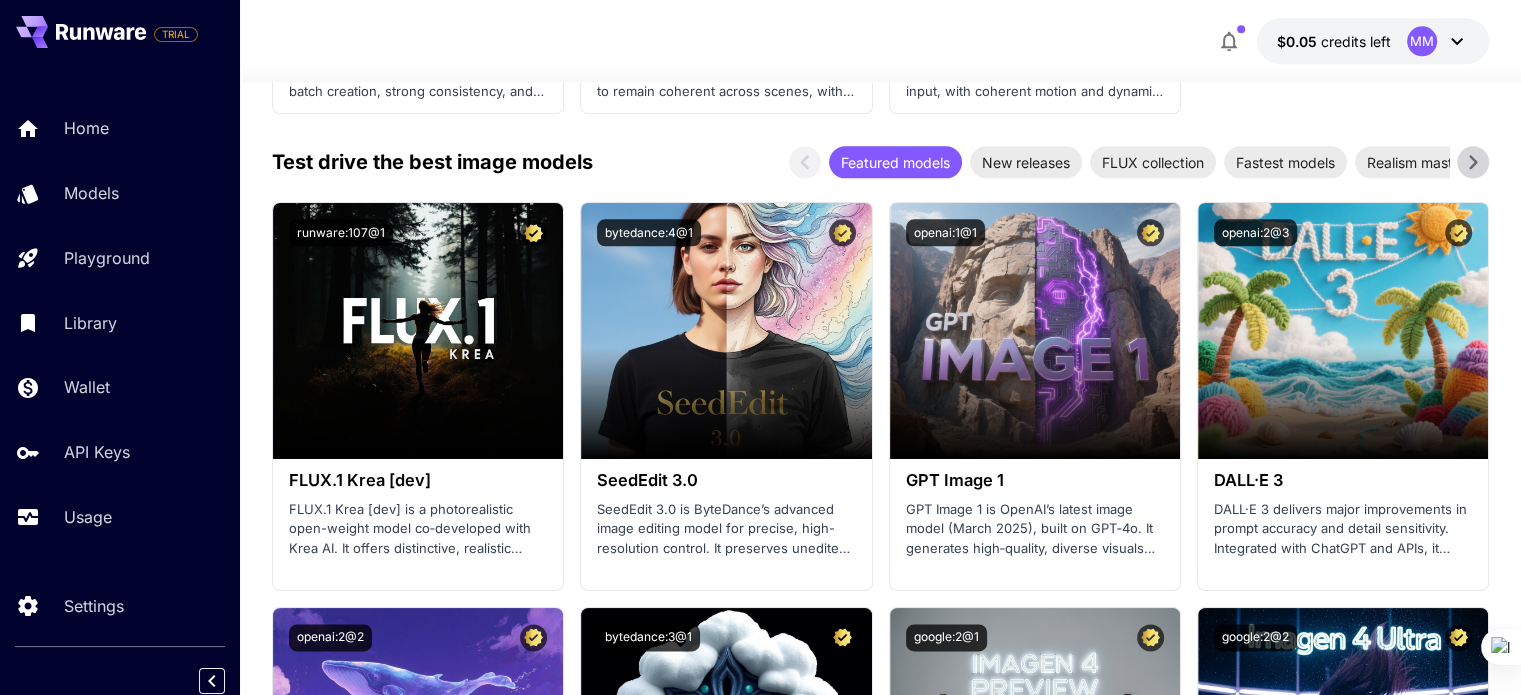click 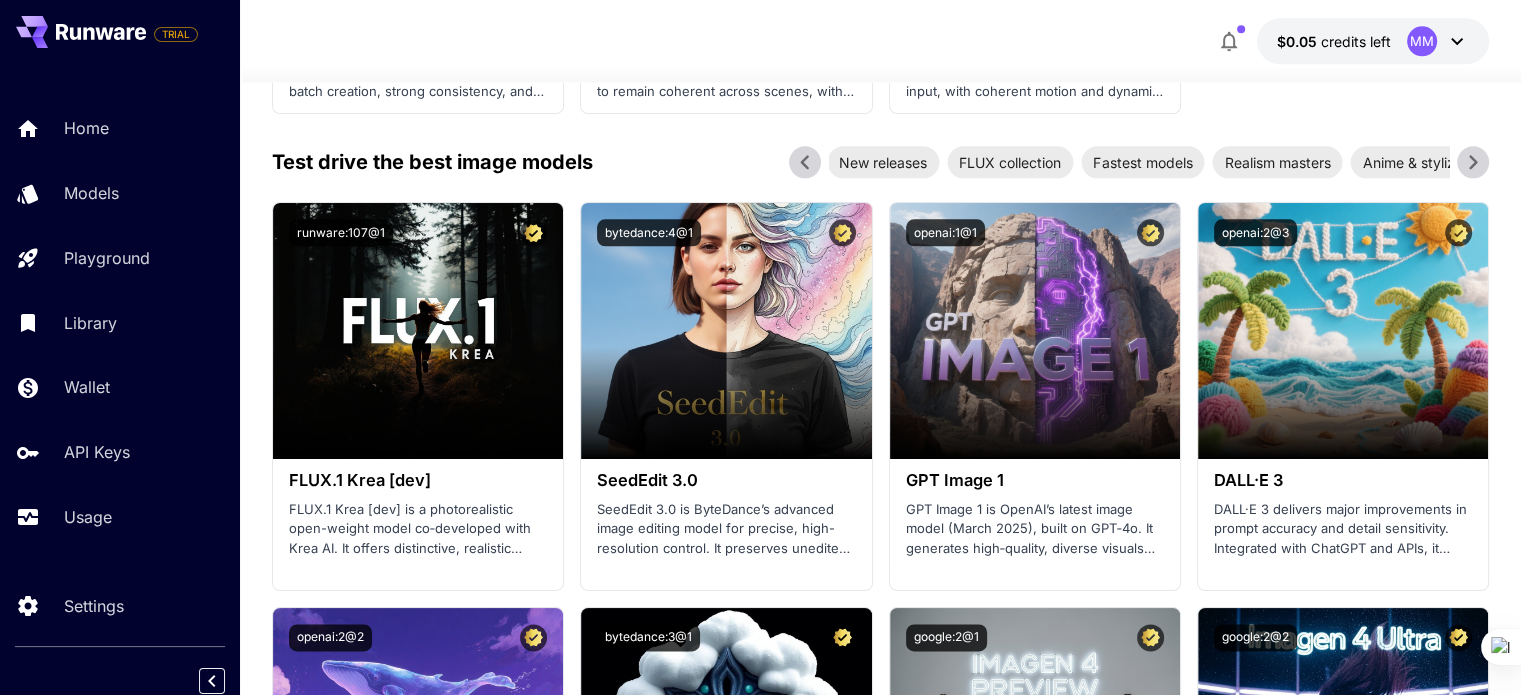 click 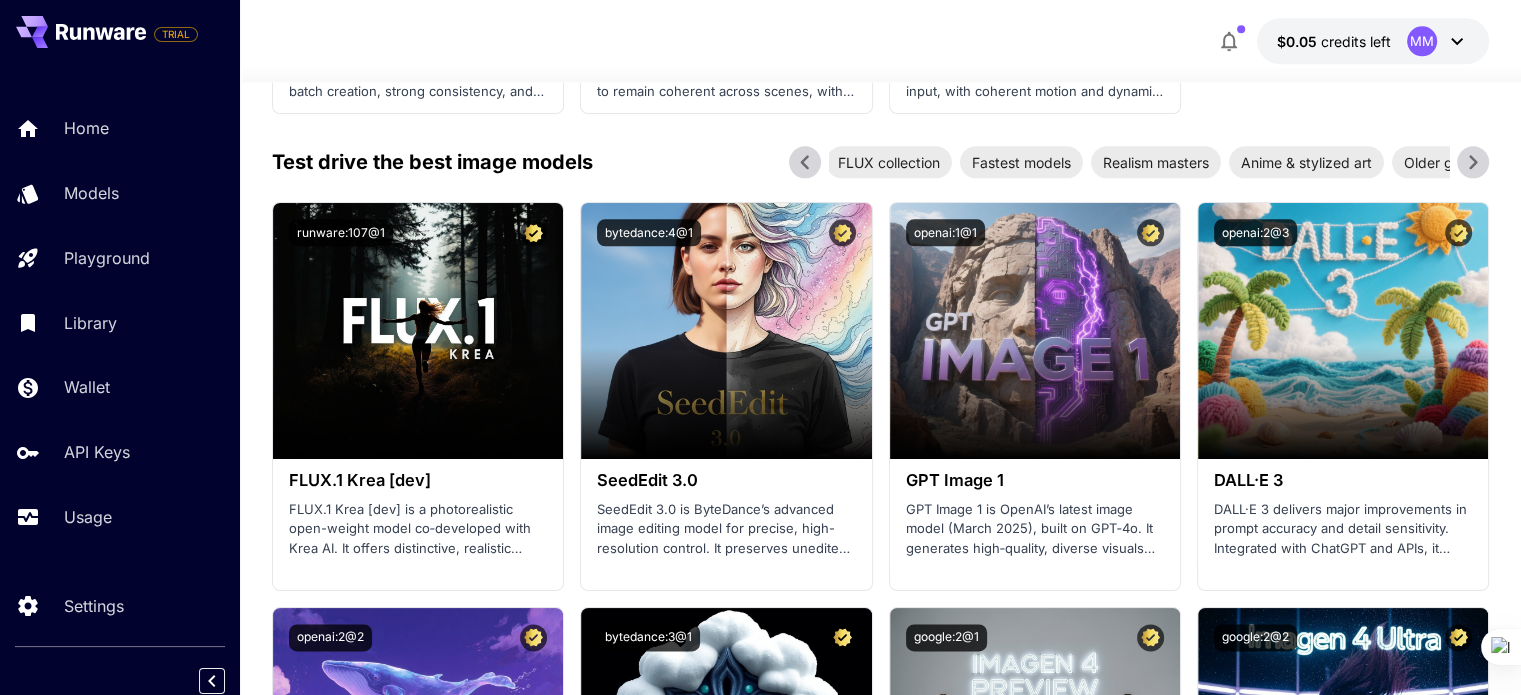 click 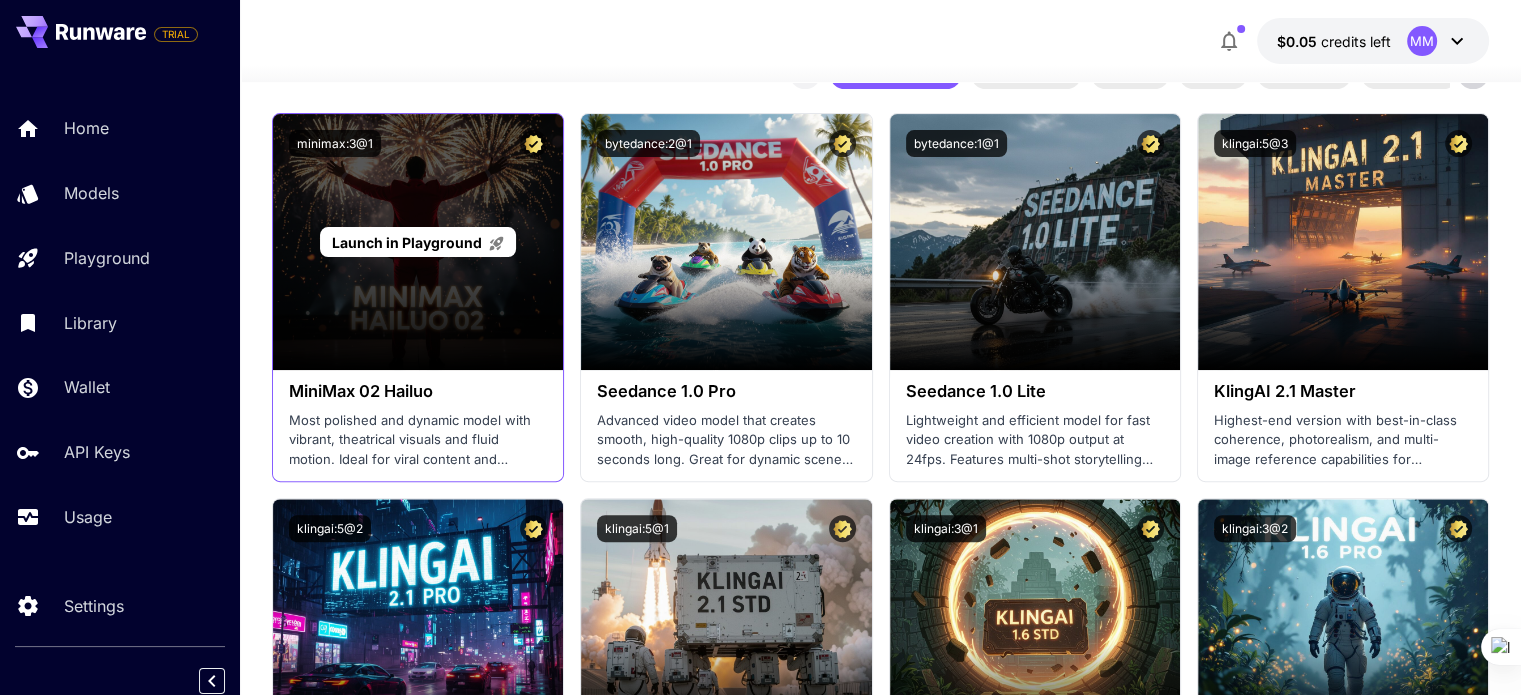 scroll, scrollTop: 600, scrollLeft: 0, axis: vertical 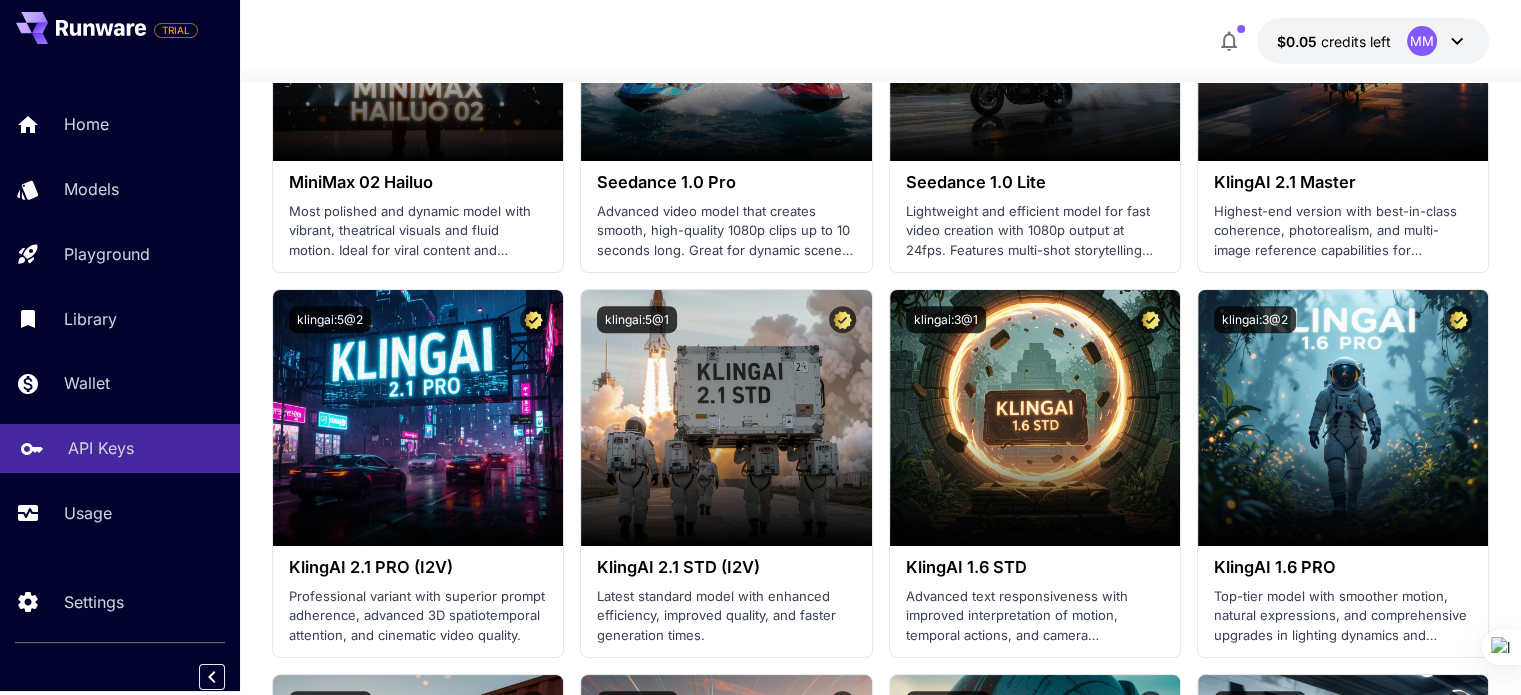 click on "API Keys" at bounding box center [101, 448] 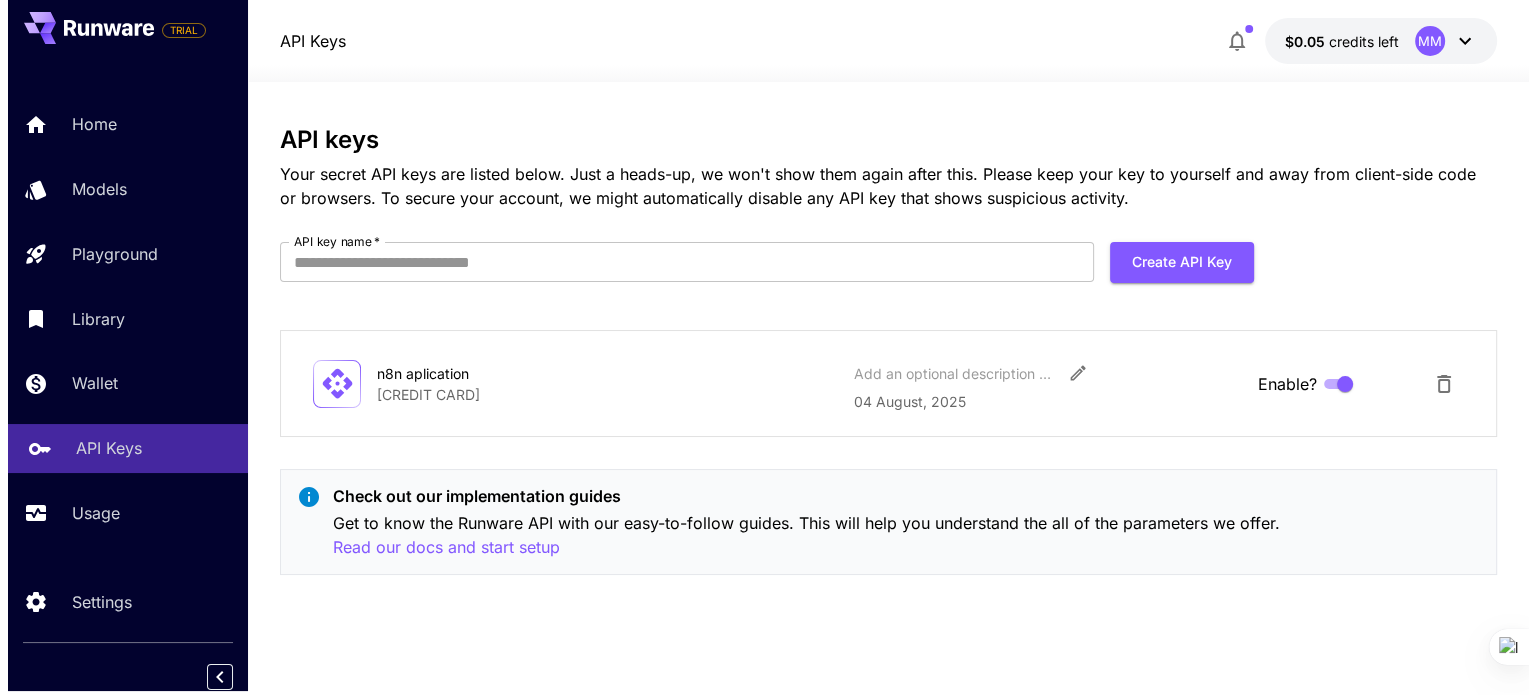 scroll, scrollTop: 0, scrollLeft: 0, axis: both 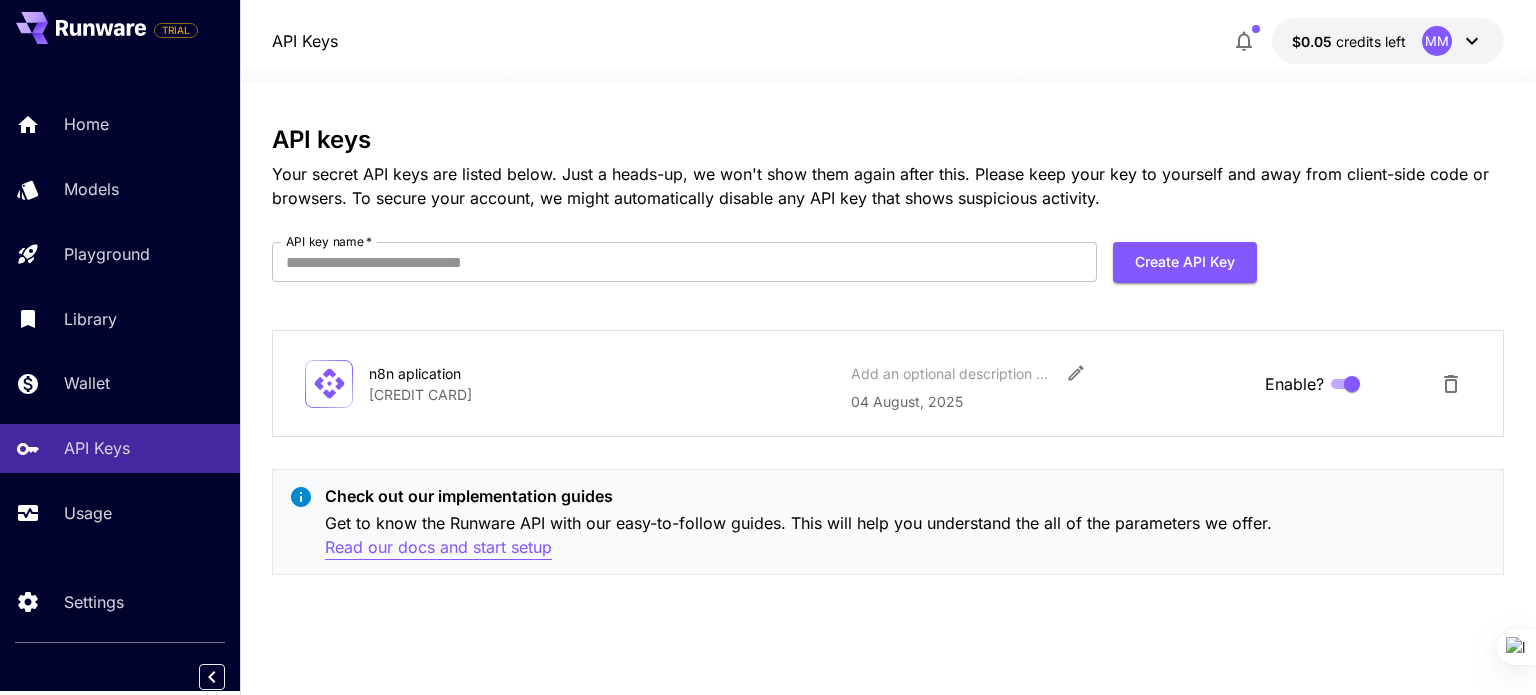 click on "Read our docs and start setup" at bounding box center (438, 547) 